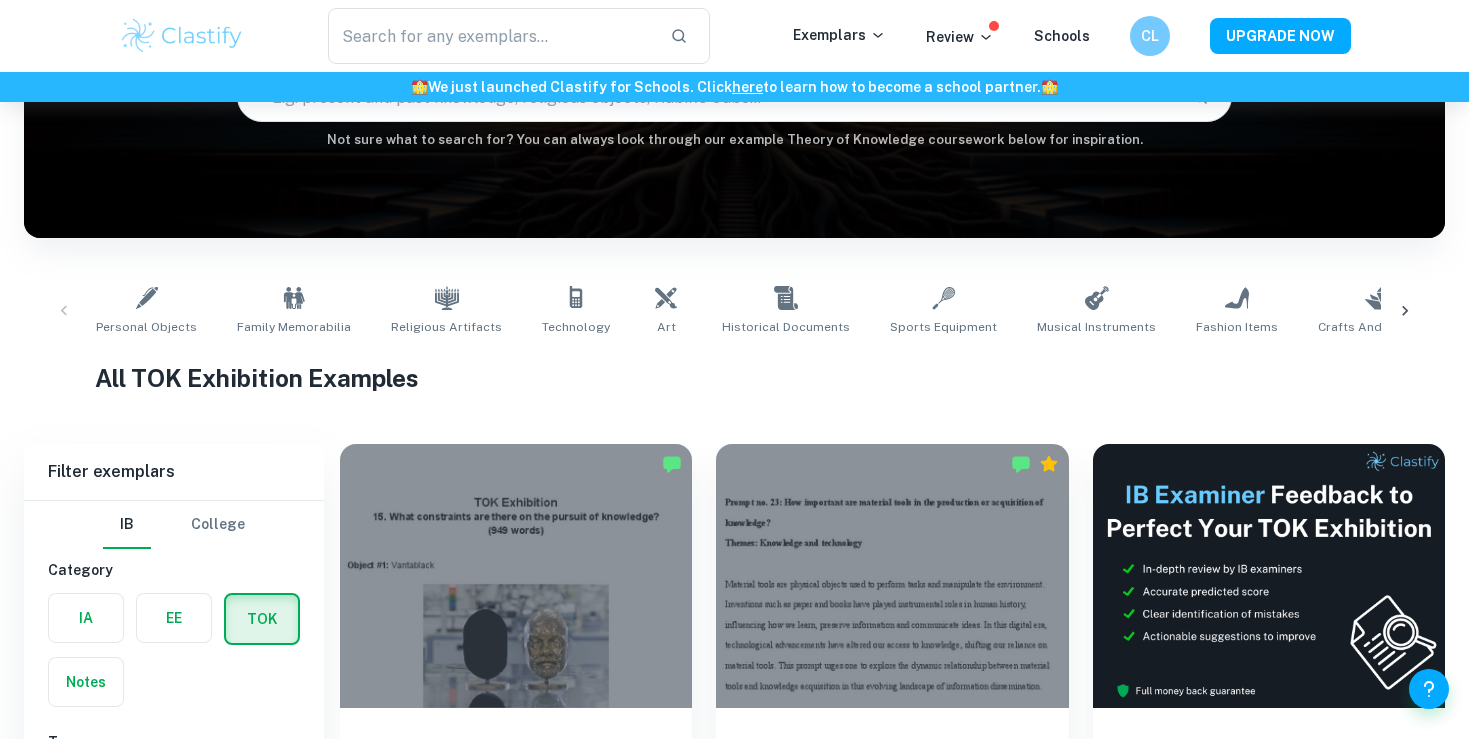 scroll, scrollTop: 507, scrollLeft: 0, axis: vertical 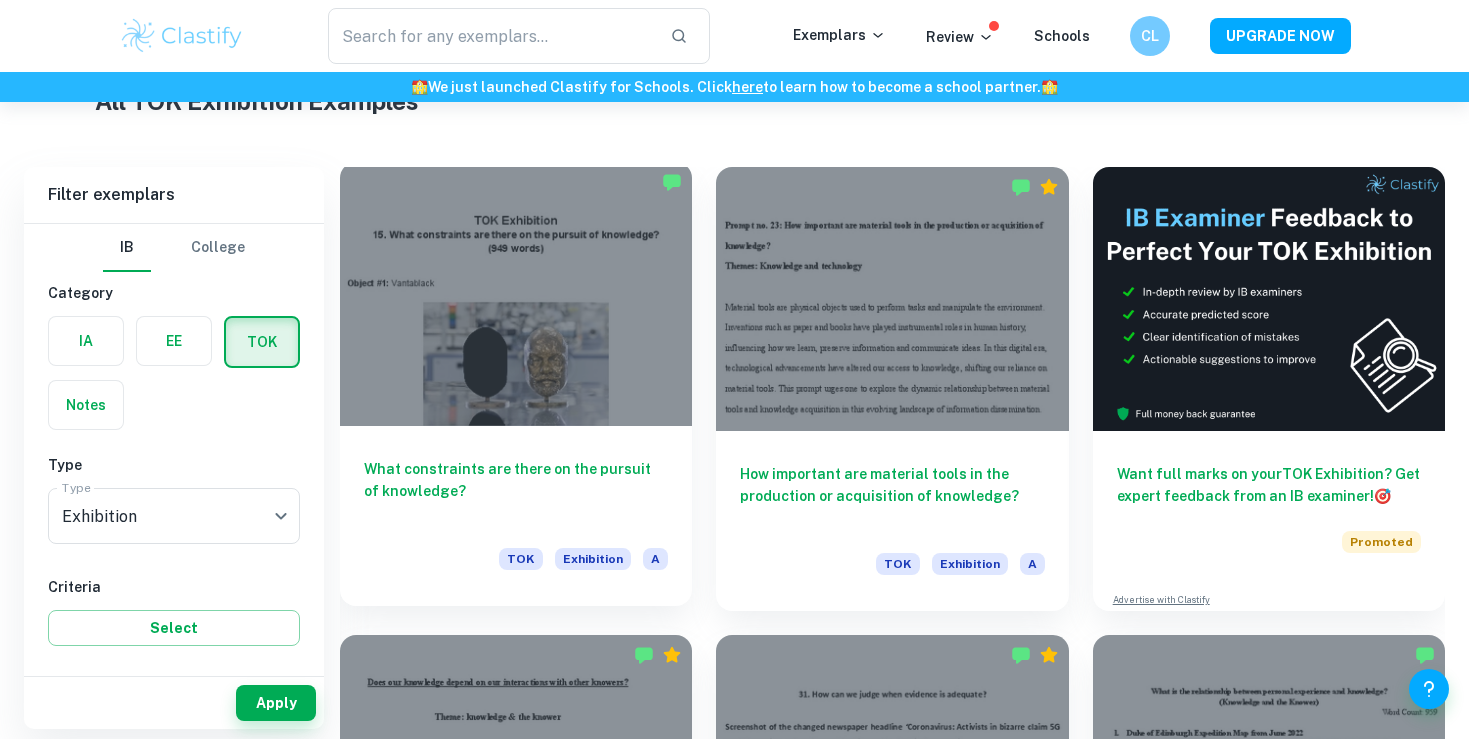 click at bounding box center [516, 294] 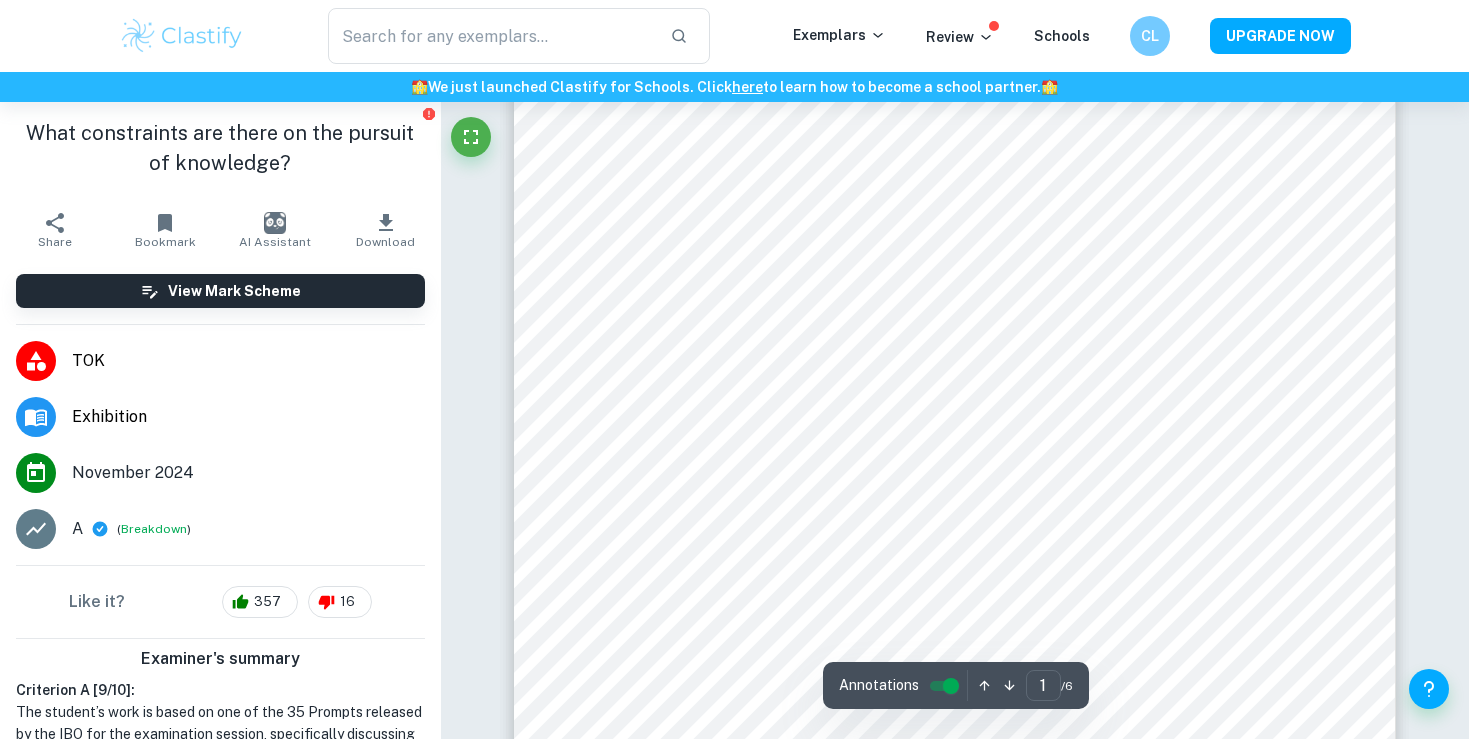 scroll, scrollTop: 361, scrollLeft: 0, axis: vertical 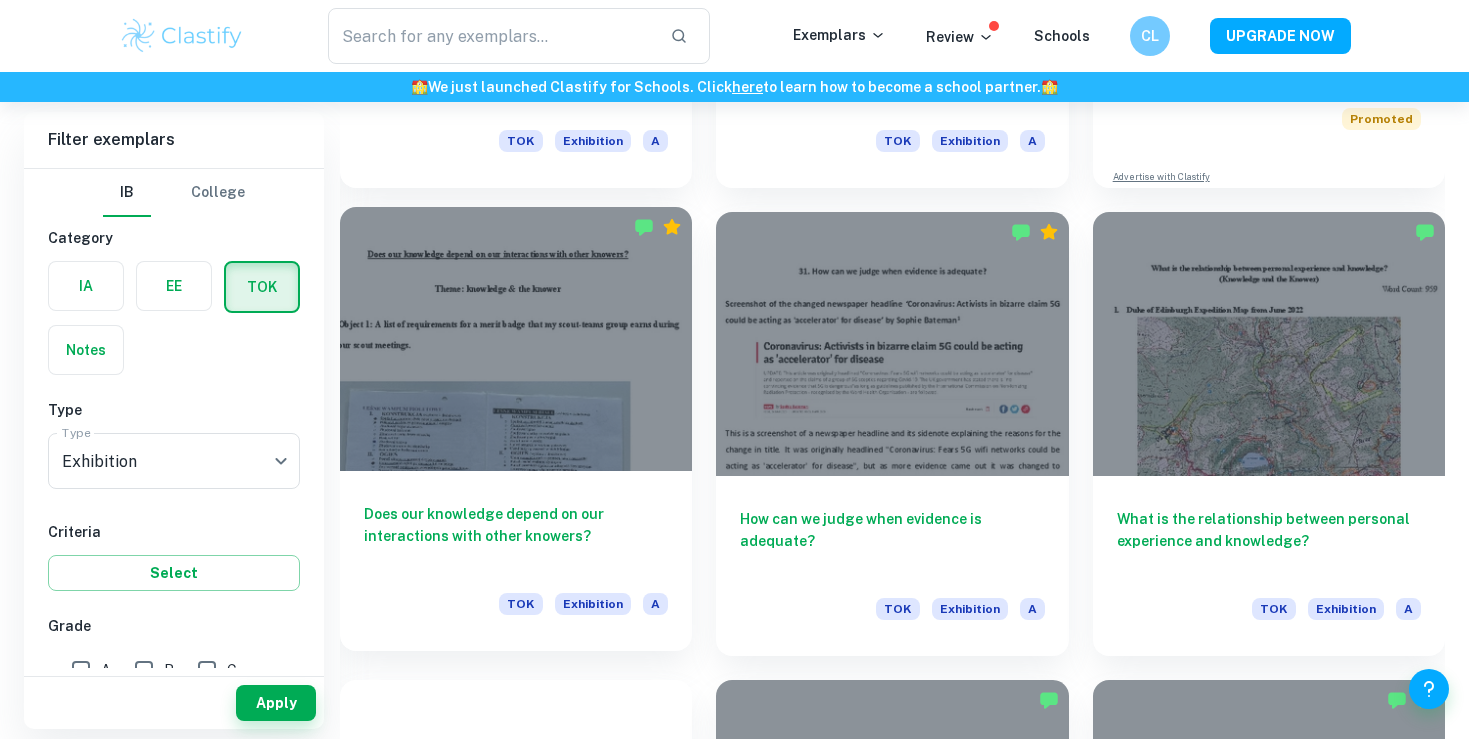 click at bounding box center (516, 339) 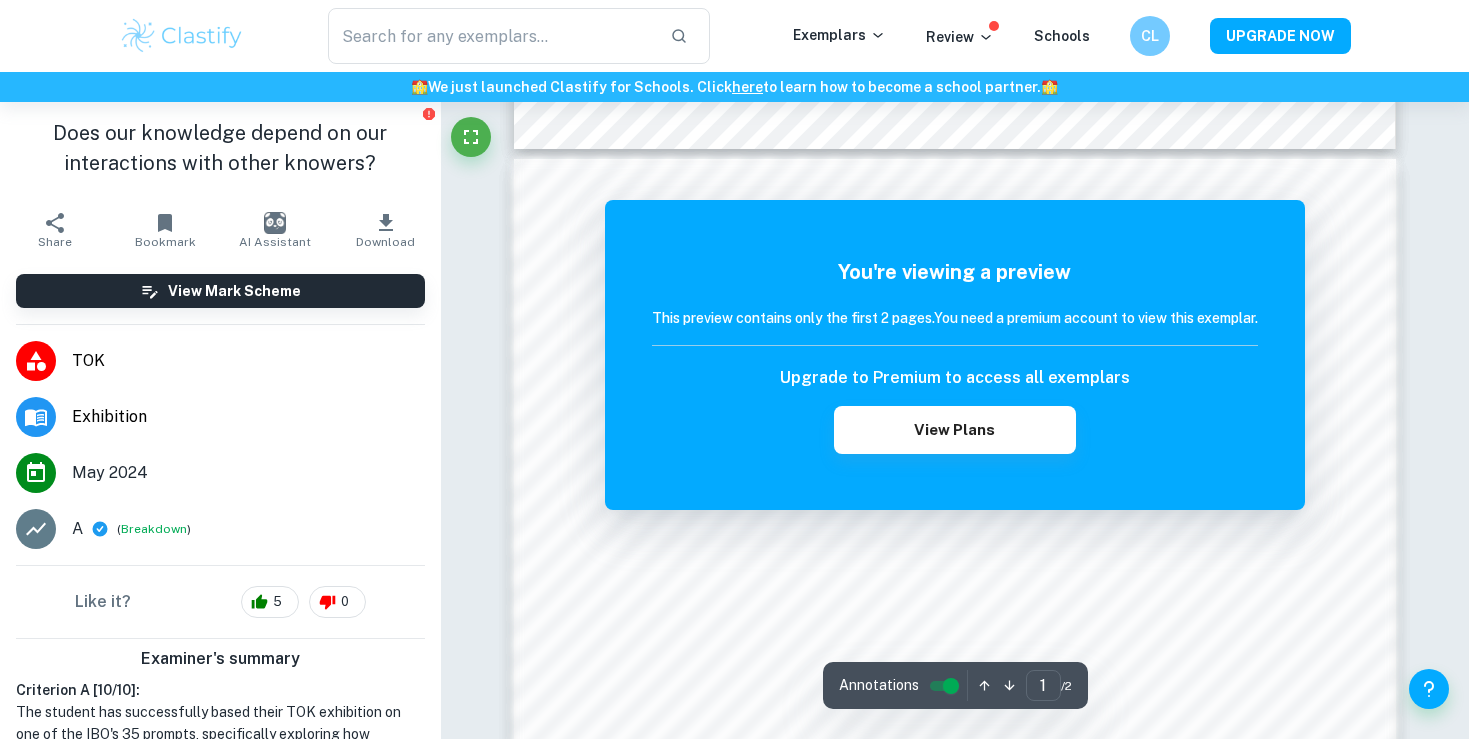 scroll, scrollTop: 1224, scrollLeft: 0, axis: vertical 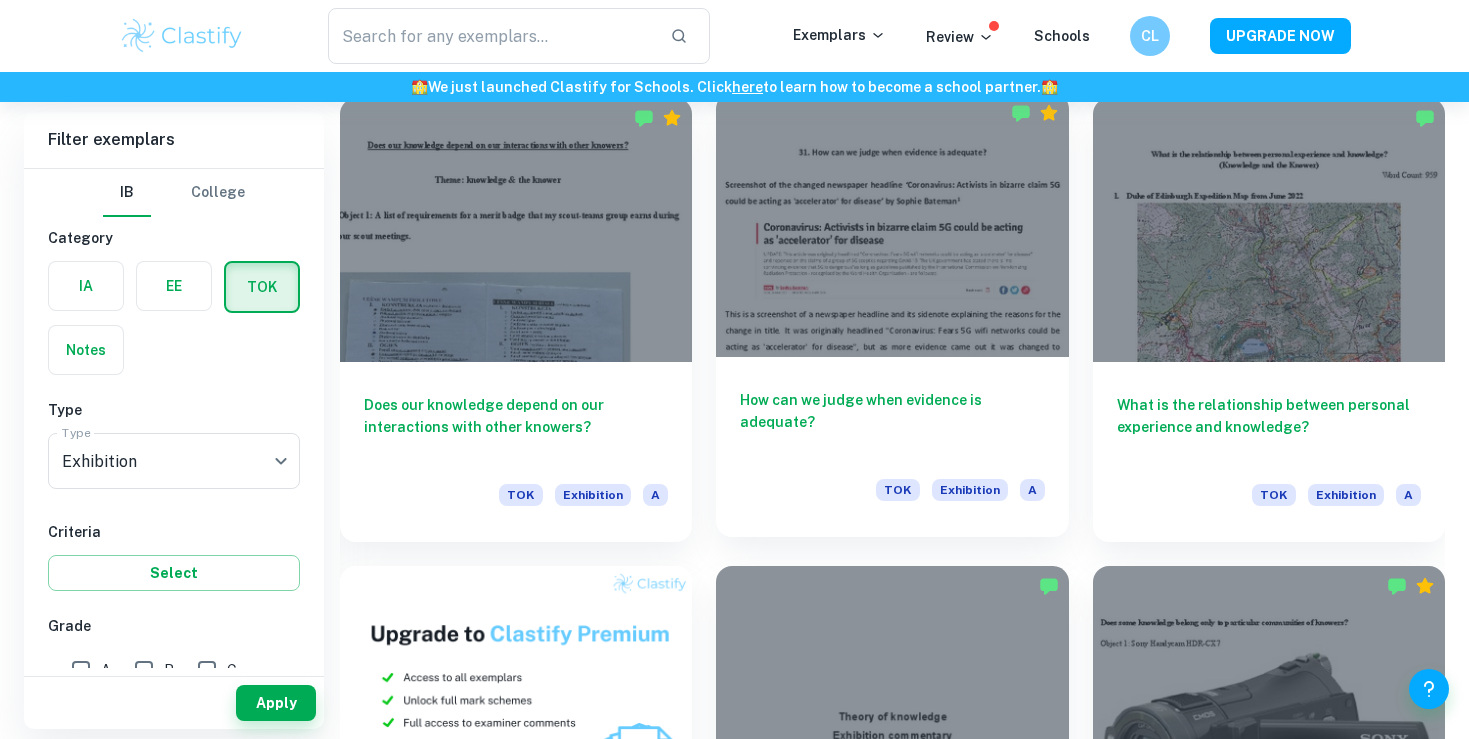 click at bounding box center (892, 225) 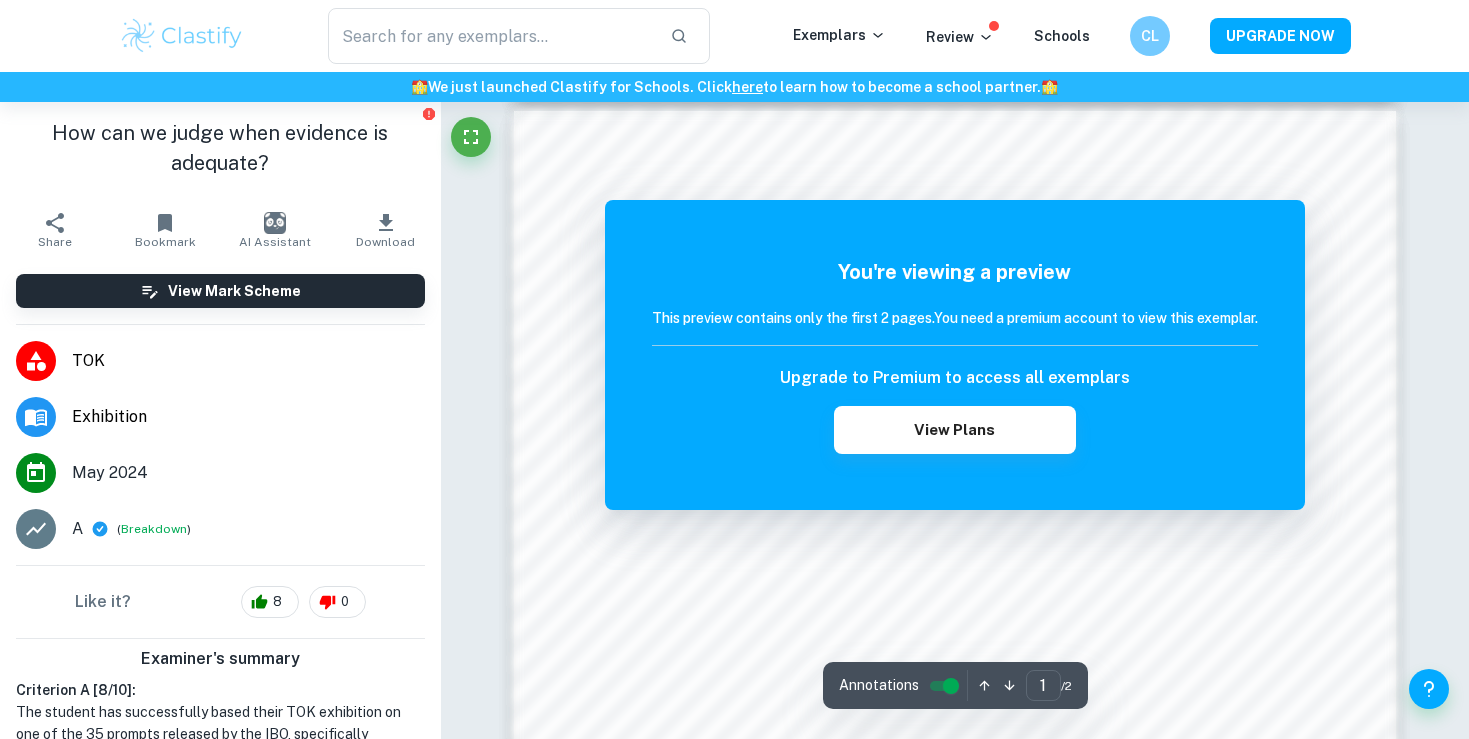 scroll, scrollTop: 1288, scrollLeft: 0, axis: vertical 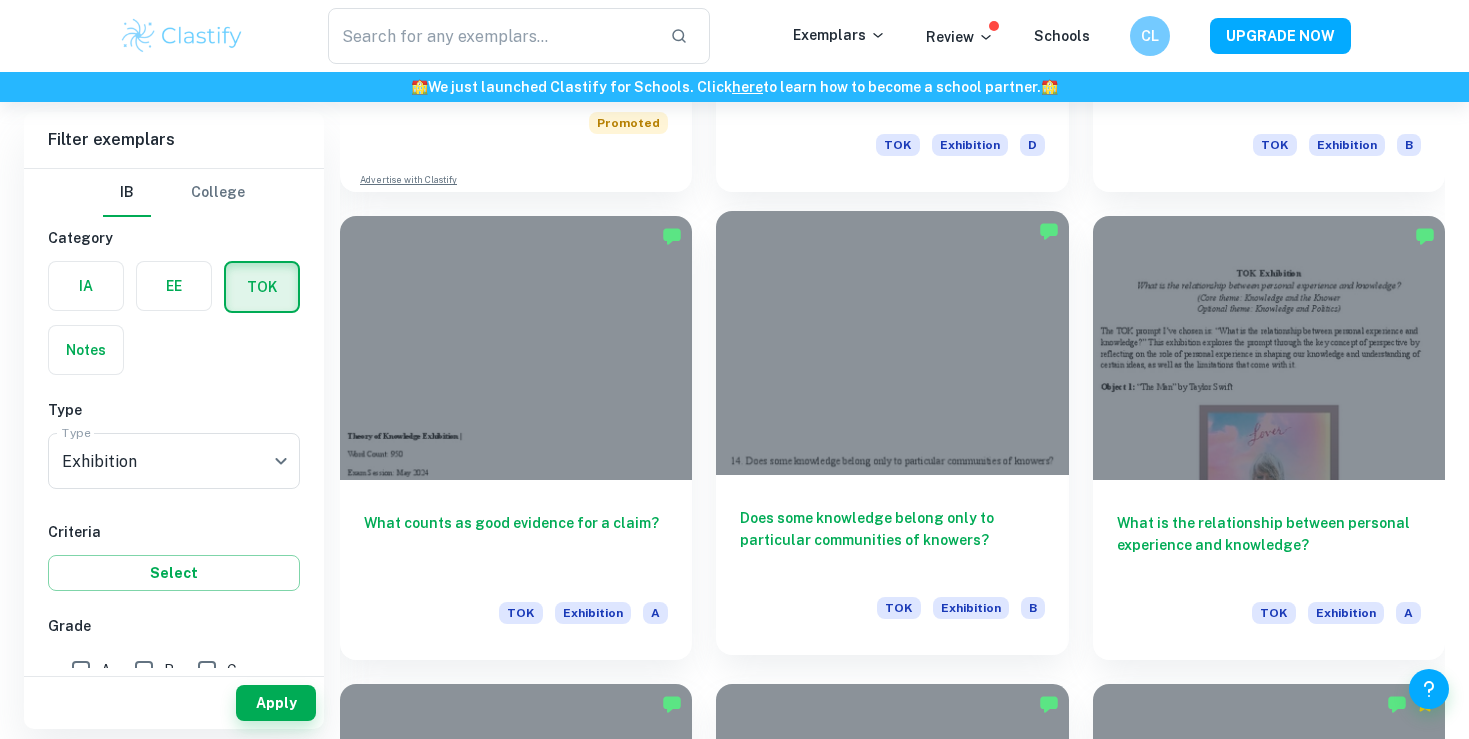 click at bounding box center [892, 343] 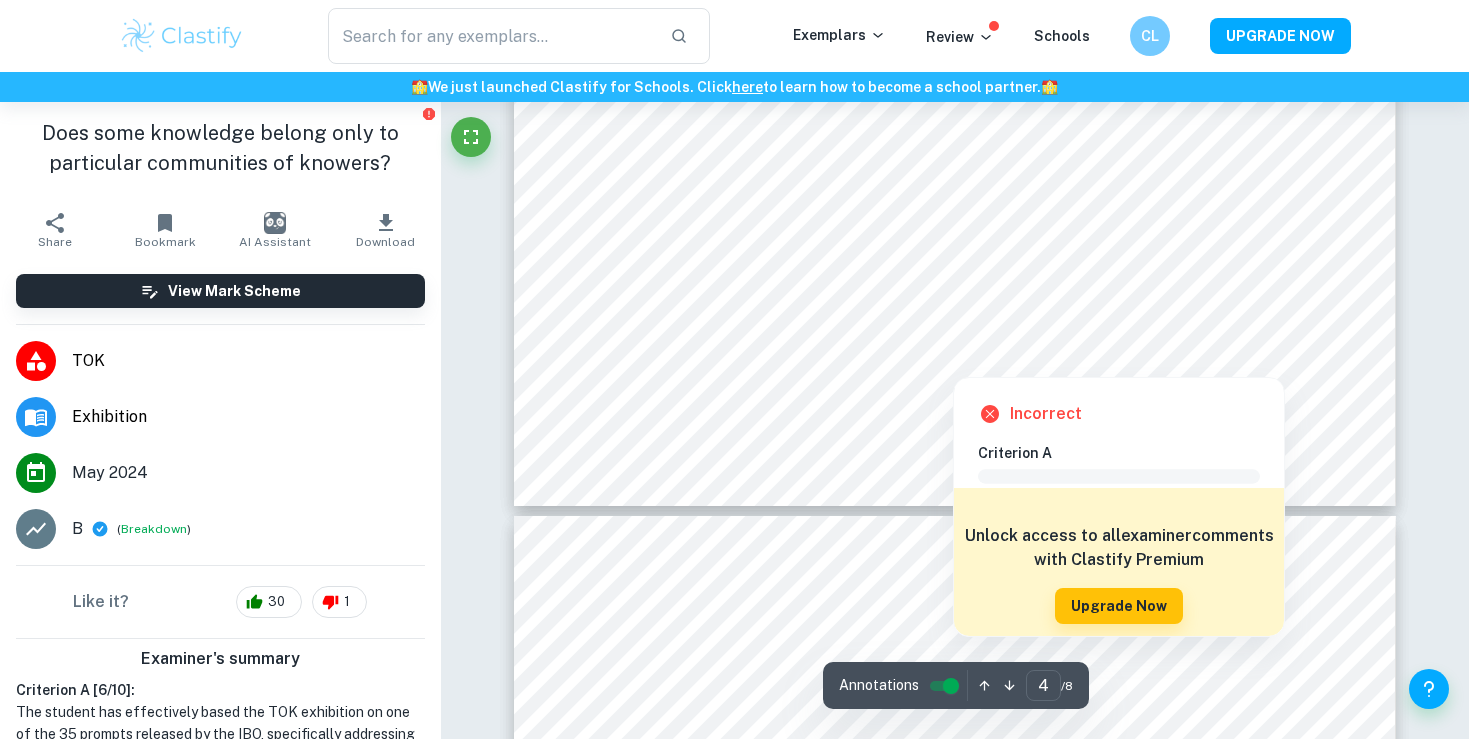 scroll, scrollTop: 4890, scrollLeft: 0, axis: vertical 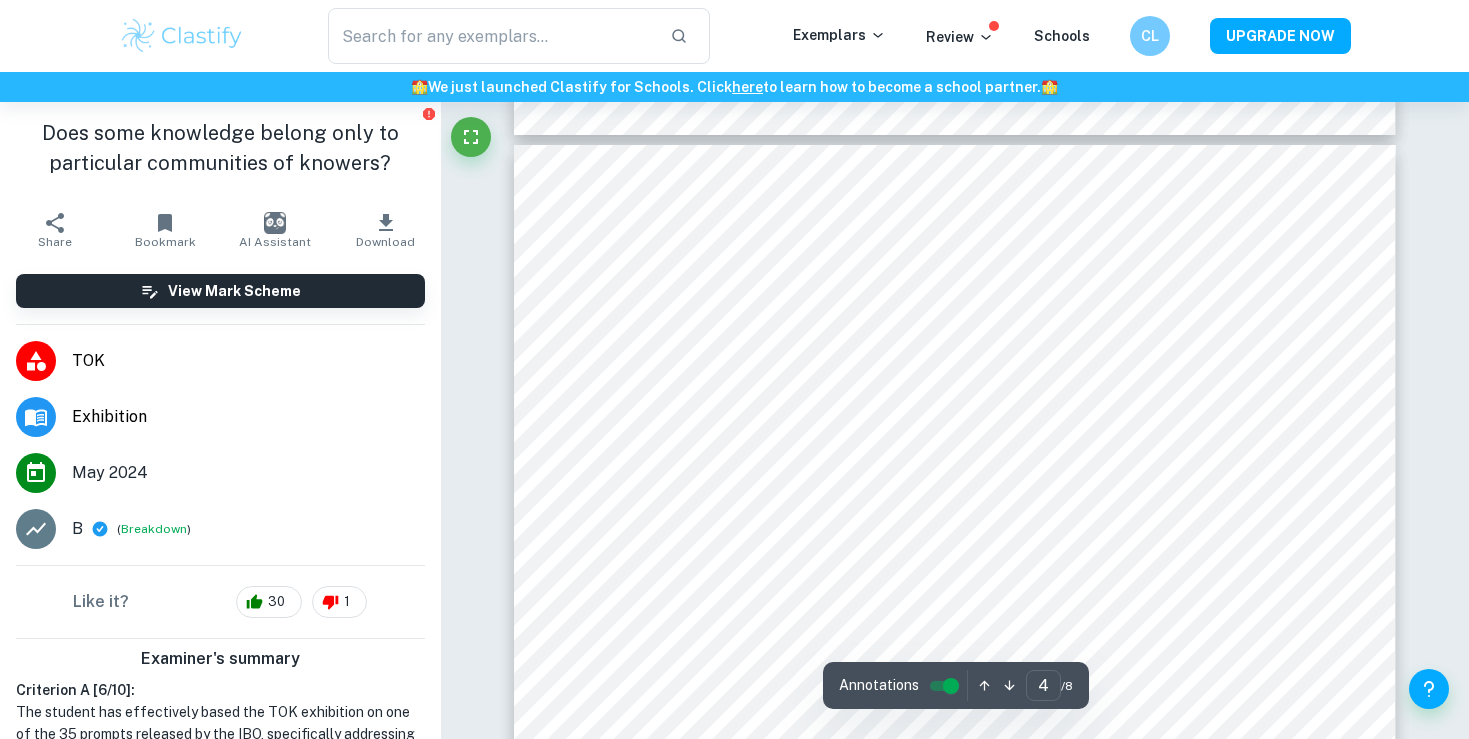 type on "5" 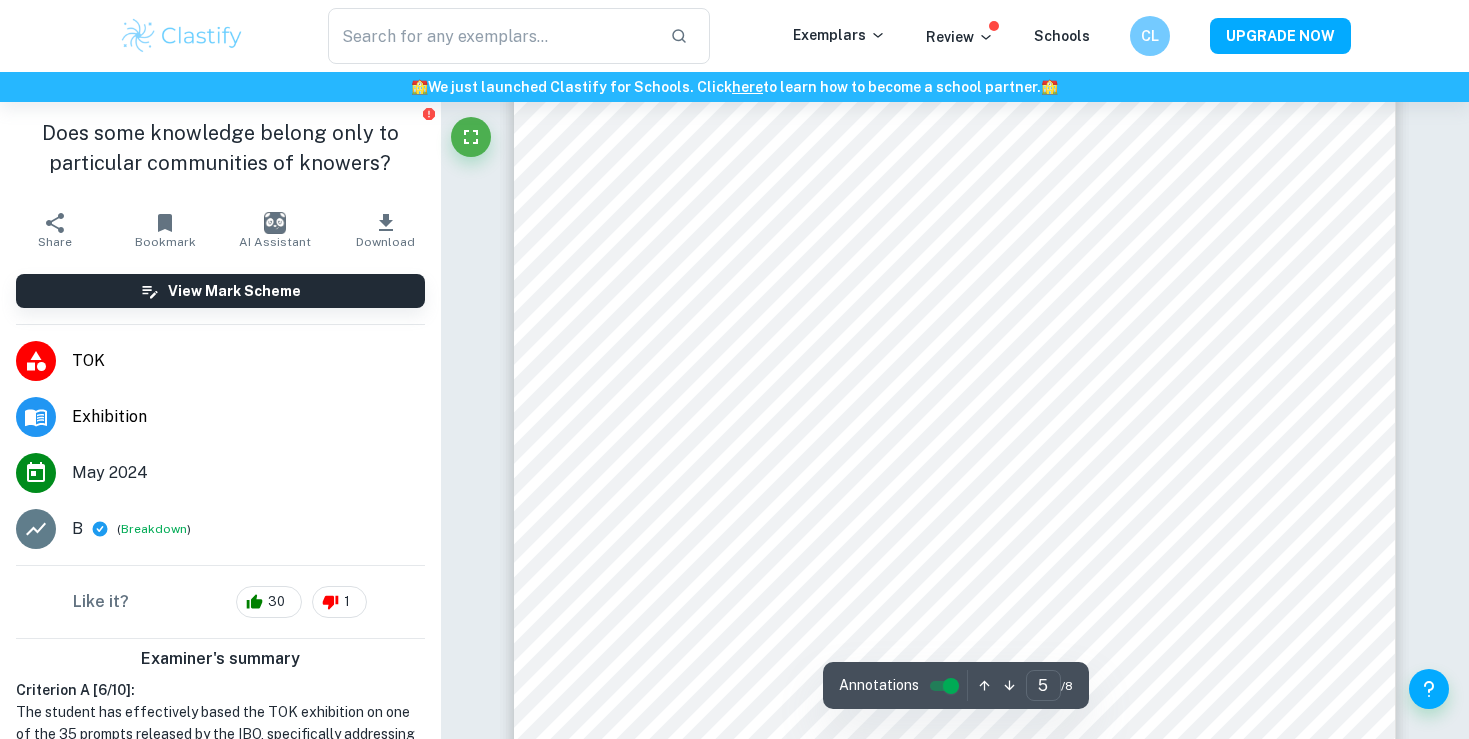 scroll, scrollTop: 5807, scrollLeft: 0, axis: vertical 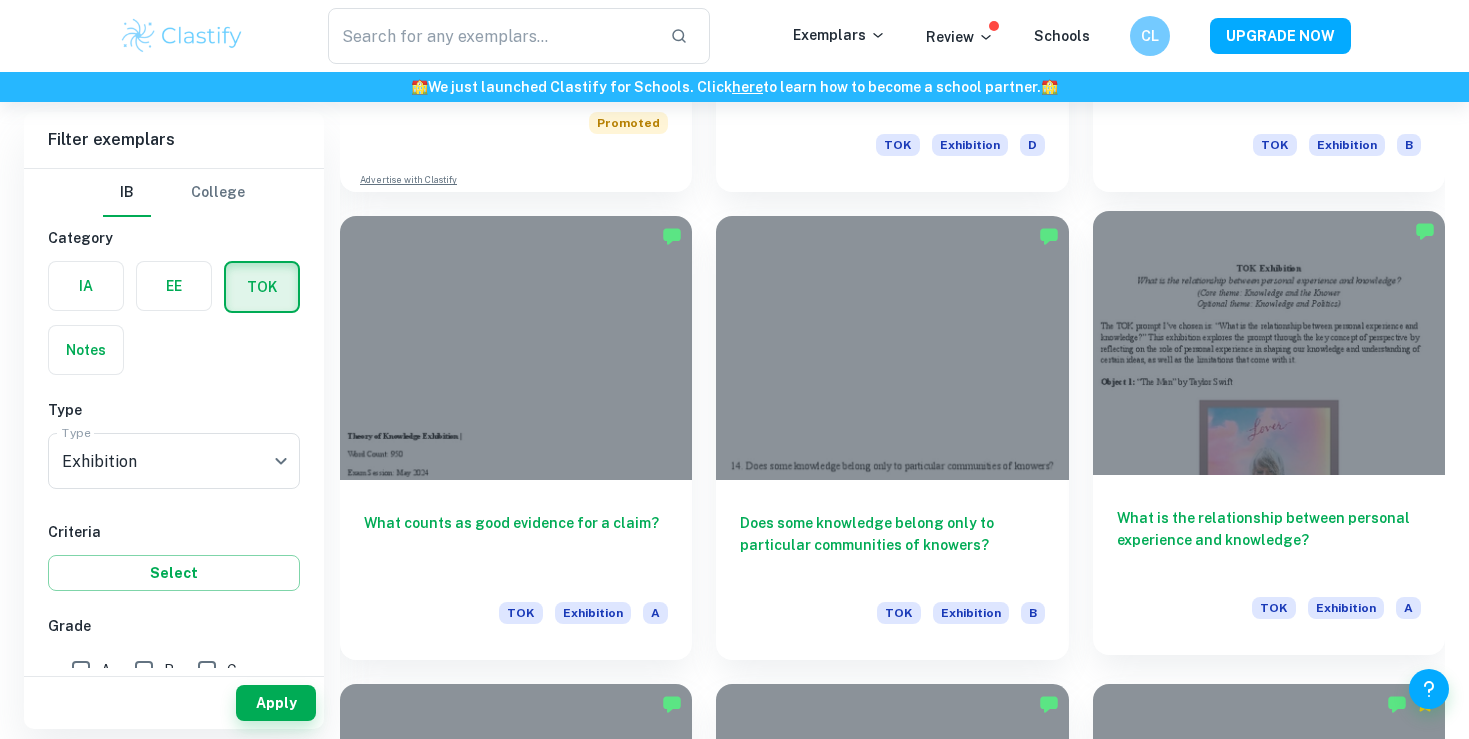 click at bounding box center [1269, 343] 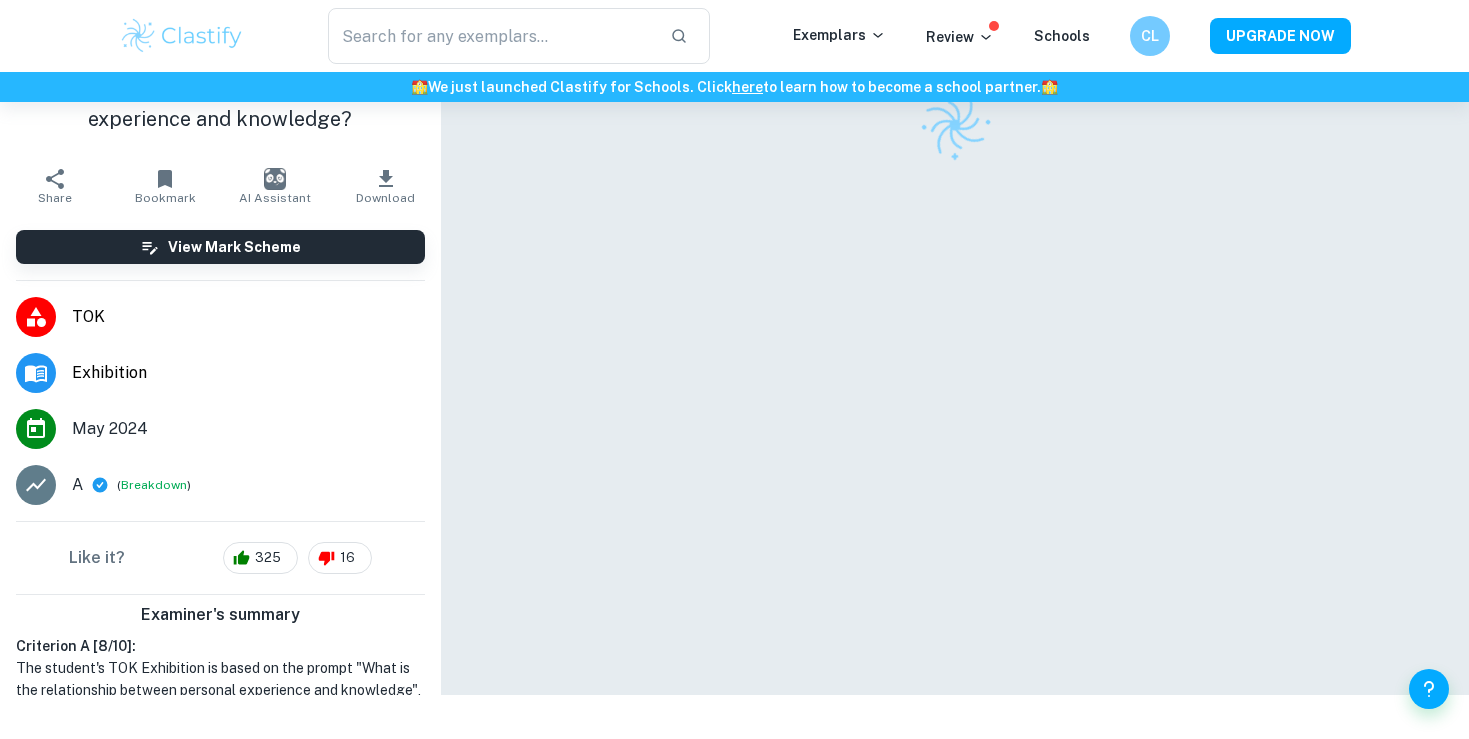 scroll, scrollTop: 101, scrollLeft: 0, axis: vertical 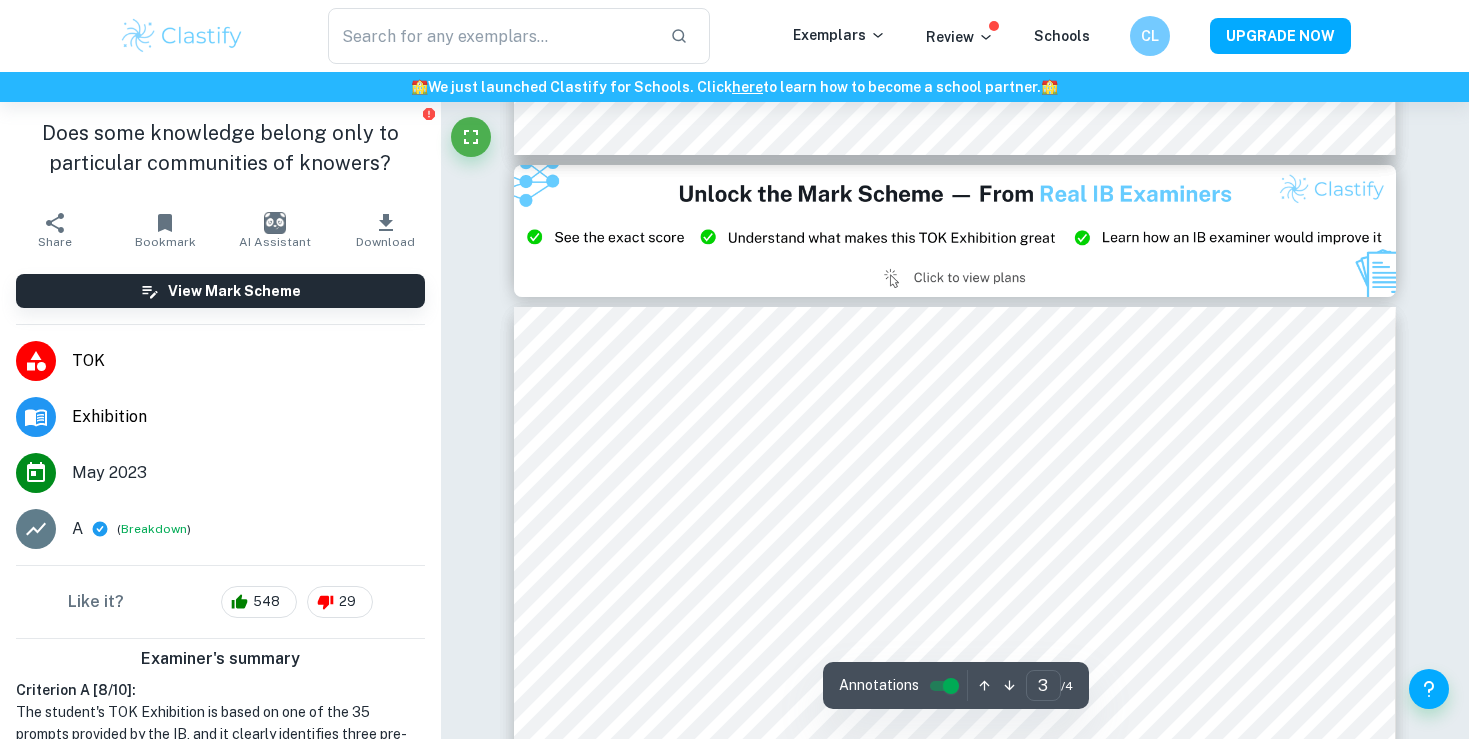 type on "2" 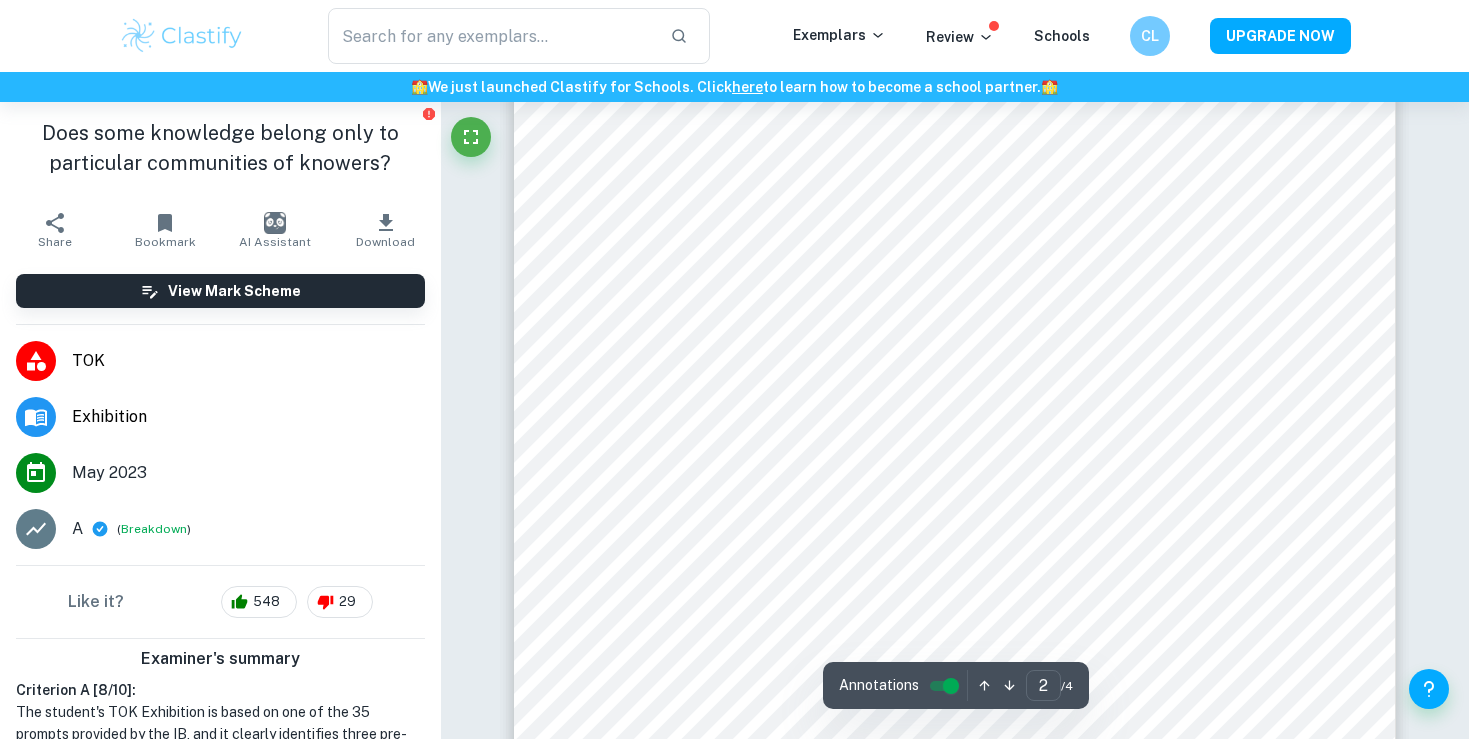 scroll, scrollTop: 2024, scrollLeft: 0, axis: vertical 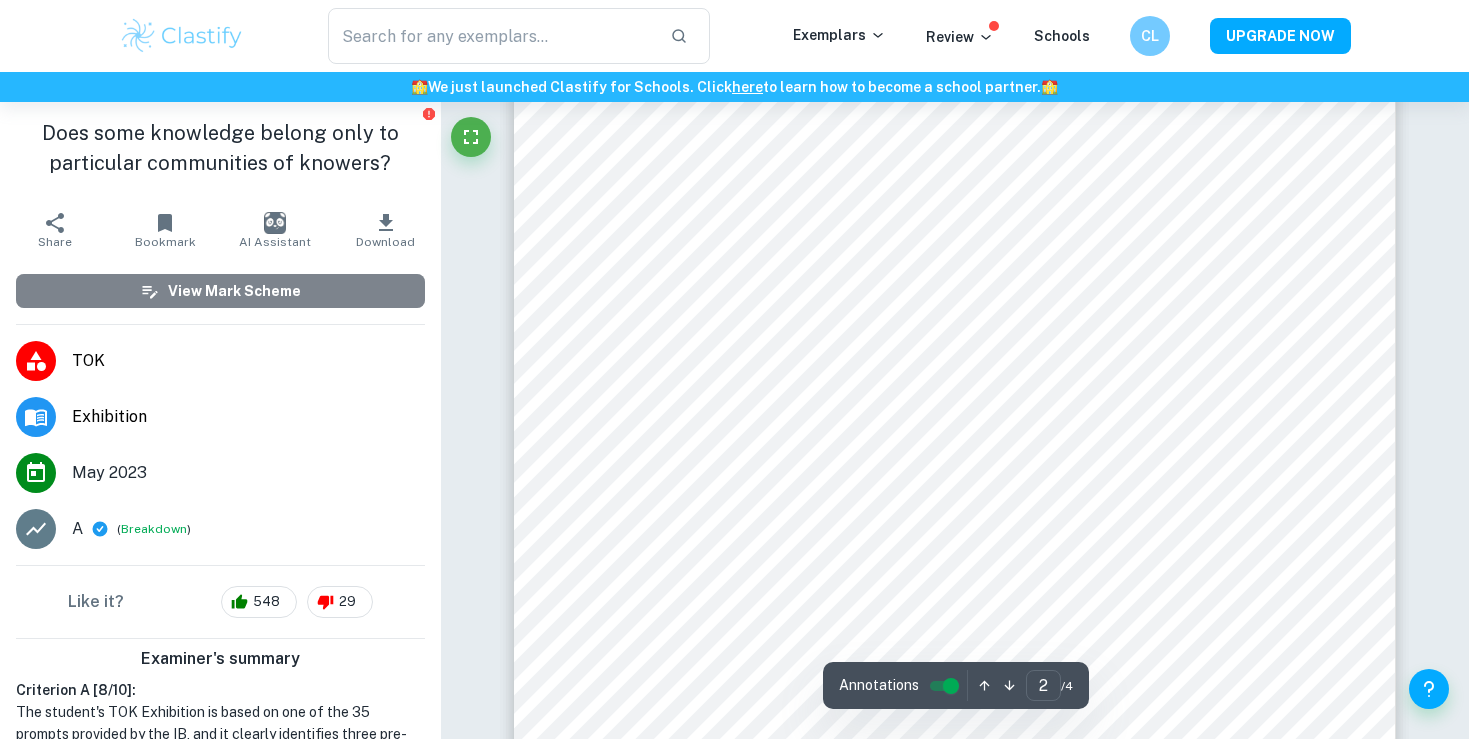 click on "View Mark Scheme" at bounding box center [234, 291] 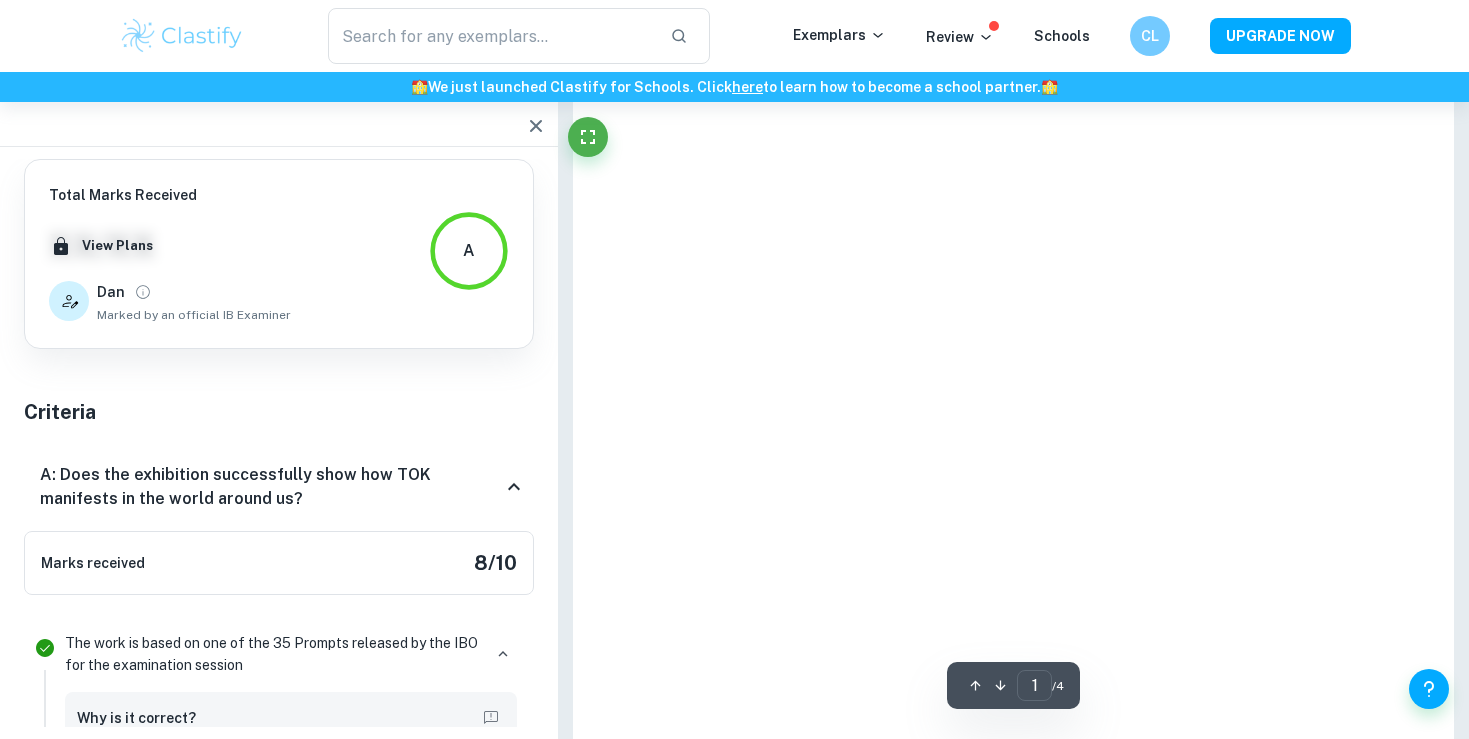 type on "2" 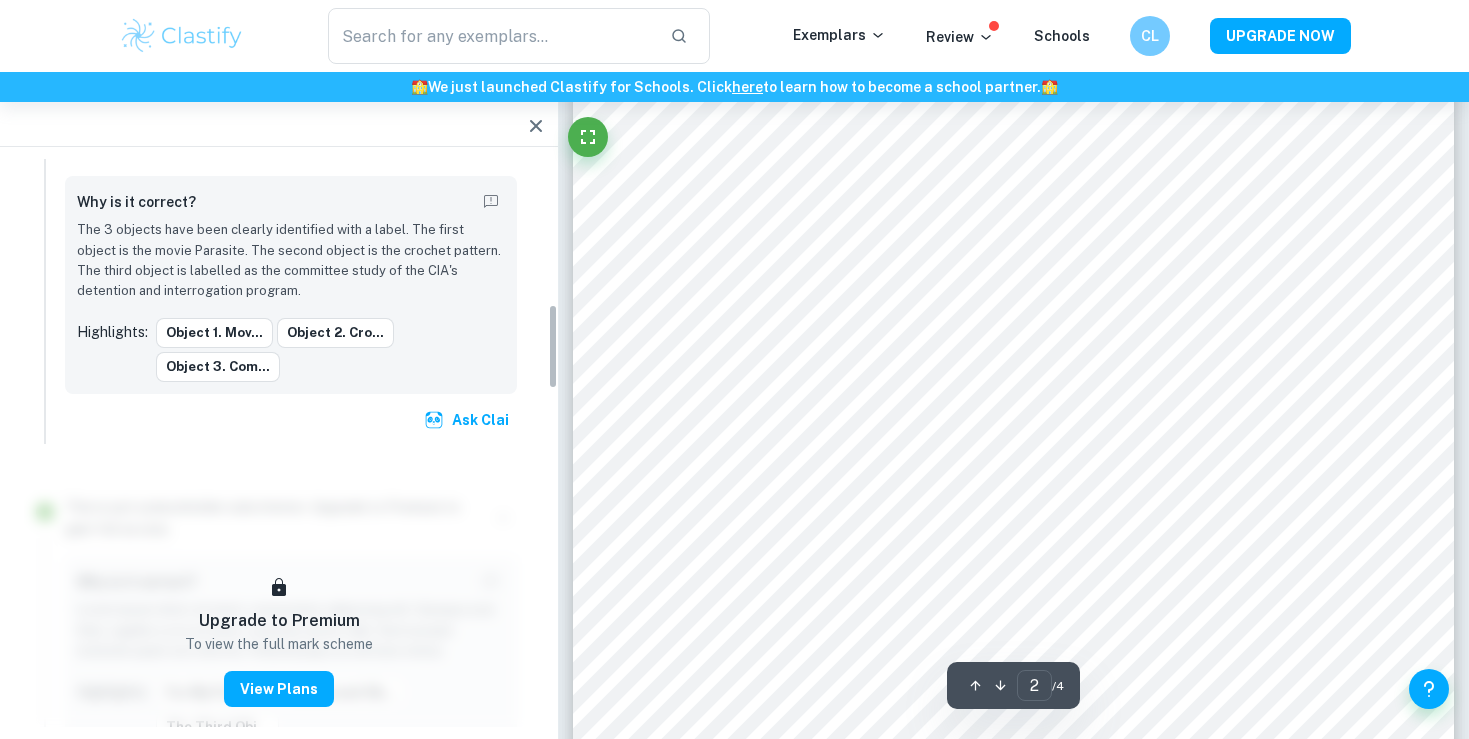 scroll, scrollTop: 1192, scrollLeft: 0, axis: vertical 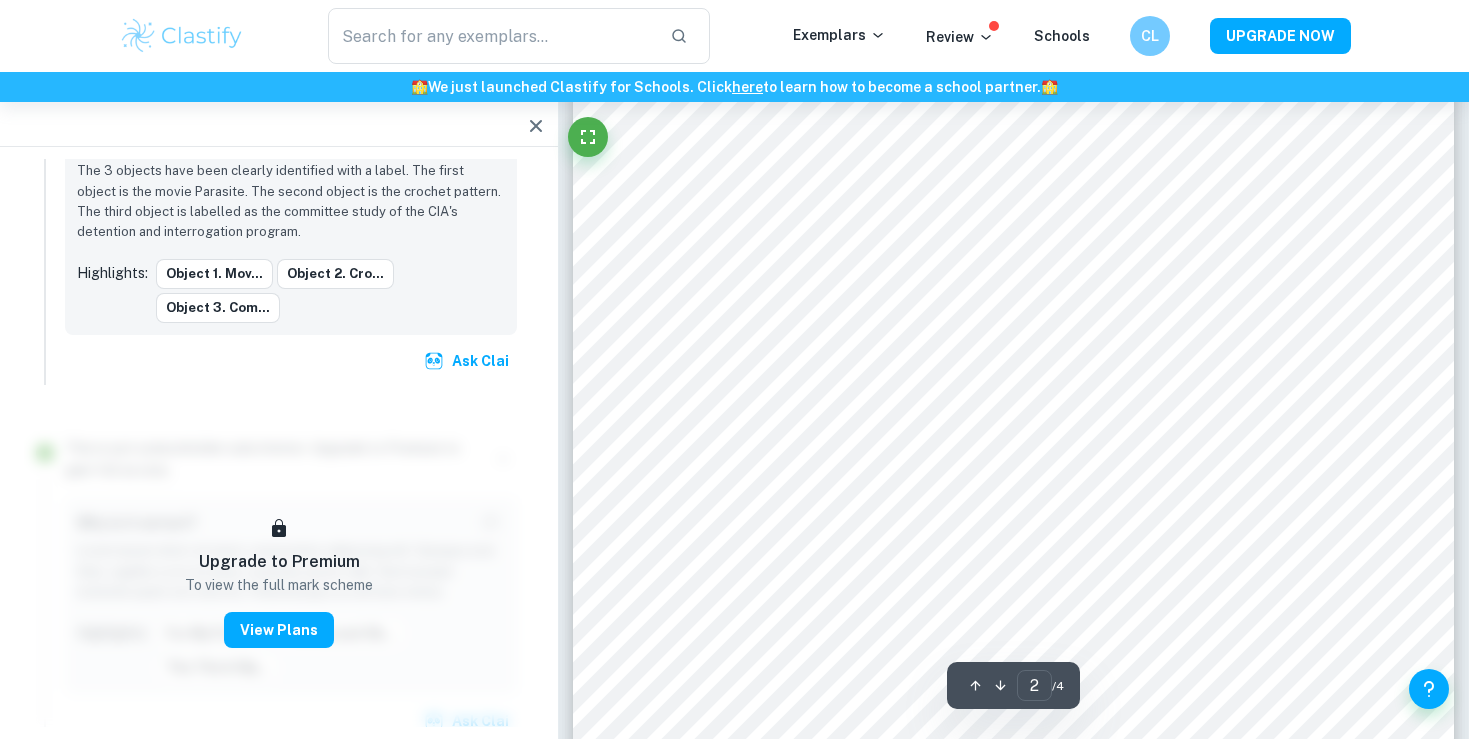 click at bounding box center (536, 126) 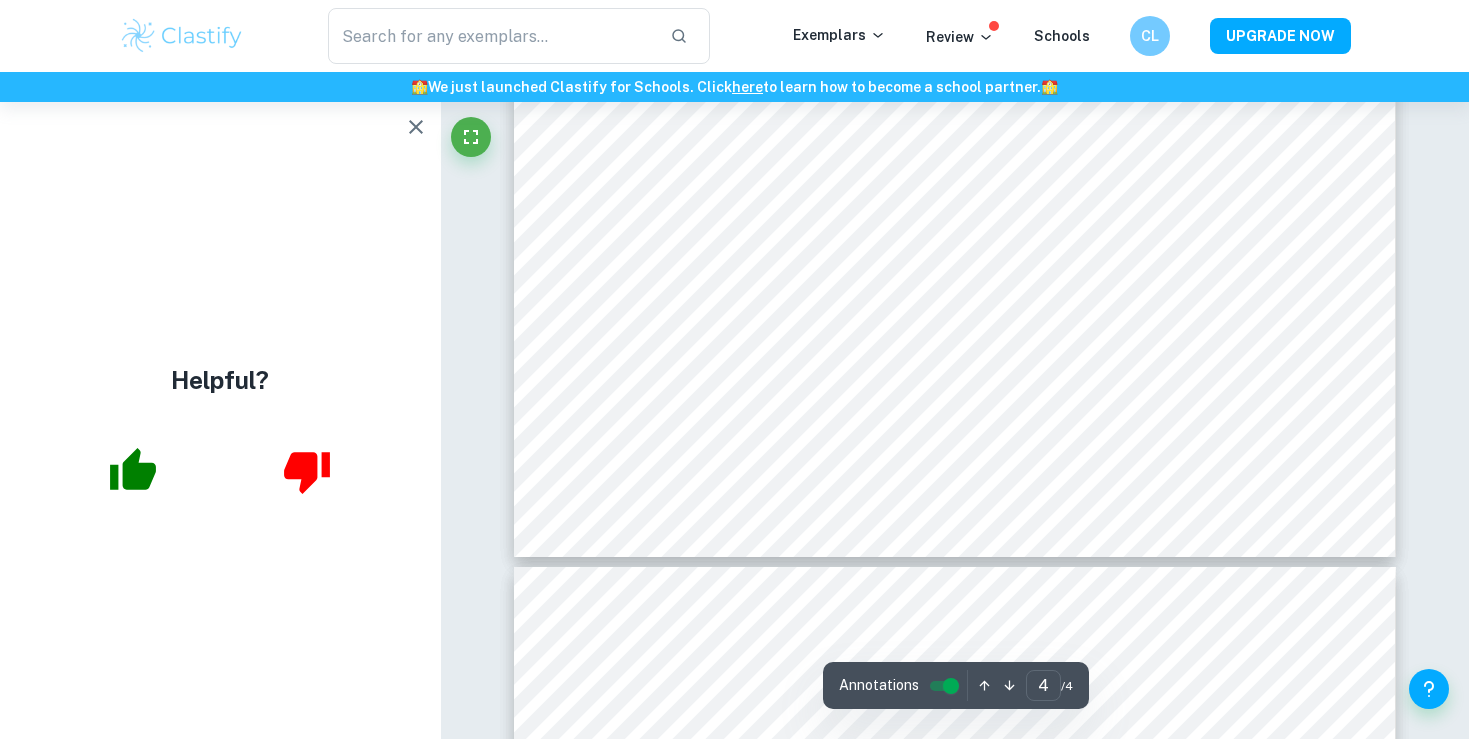 scroll, scrollTop: 3886, scrollLeft: 0, axis: vertical 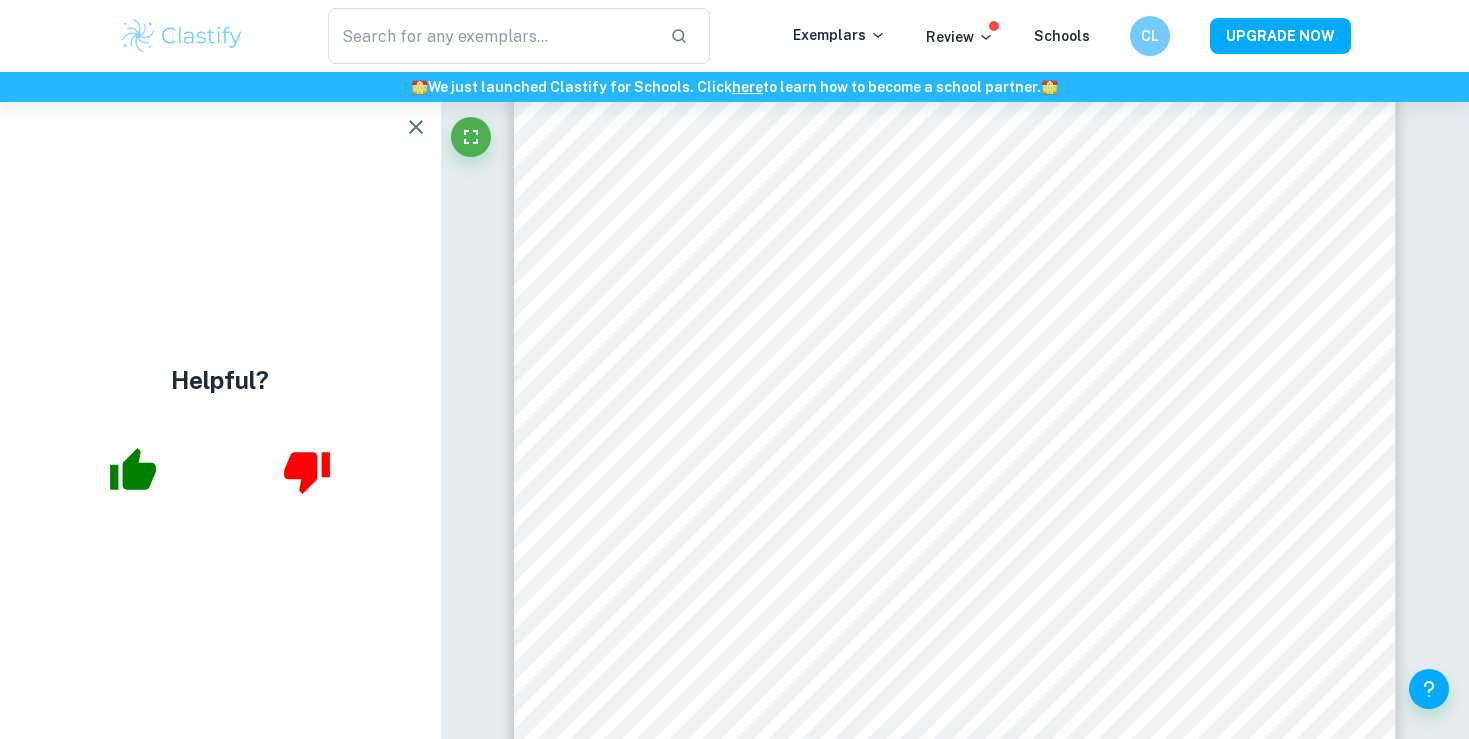 click 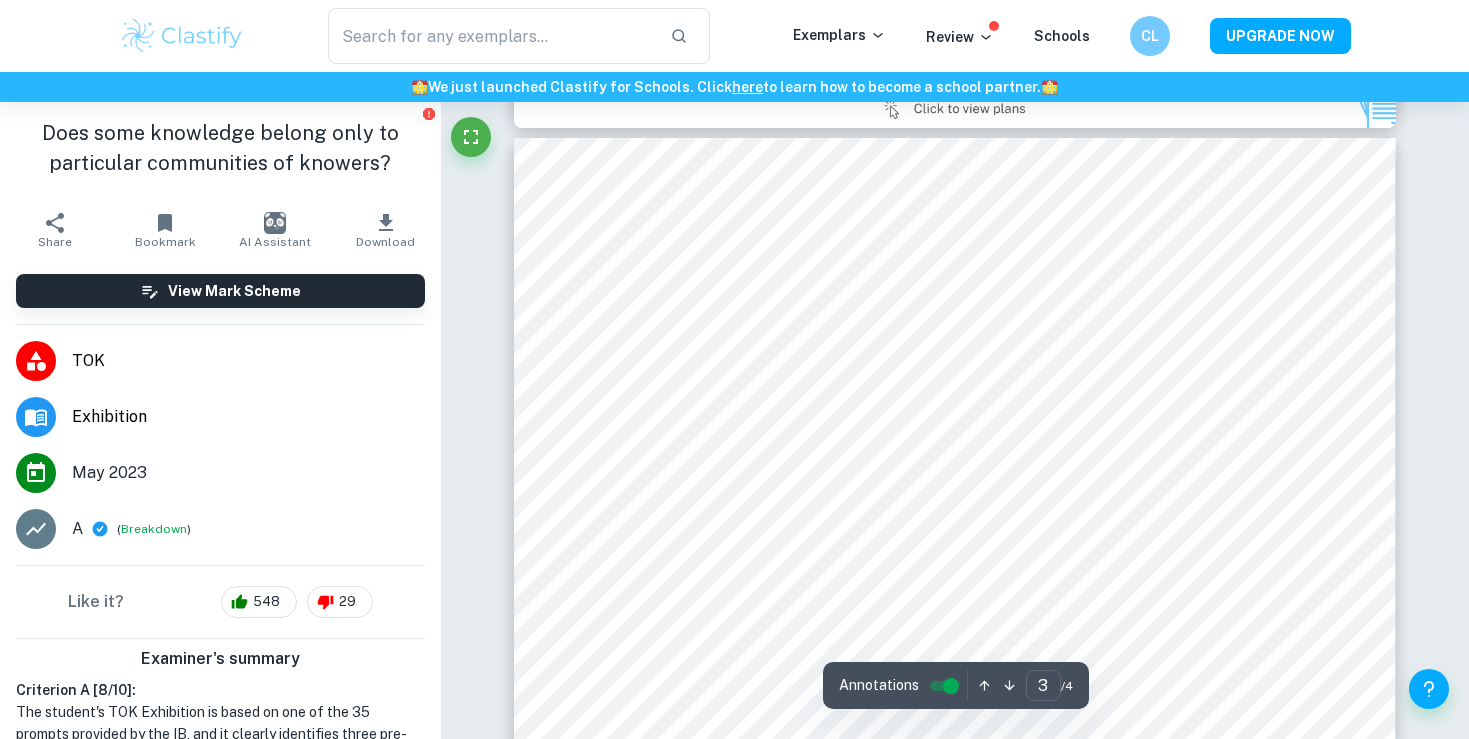 type on "2" 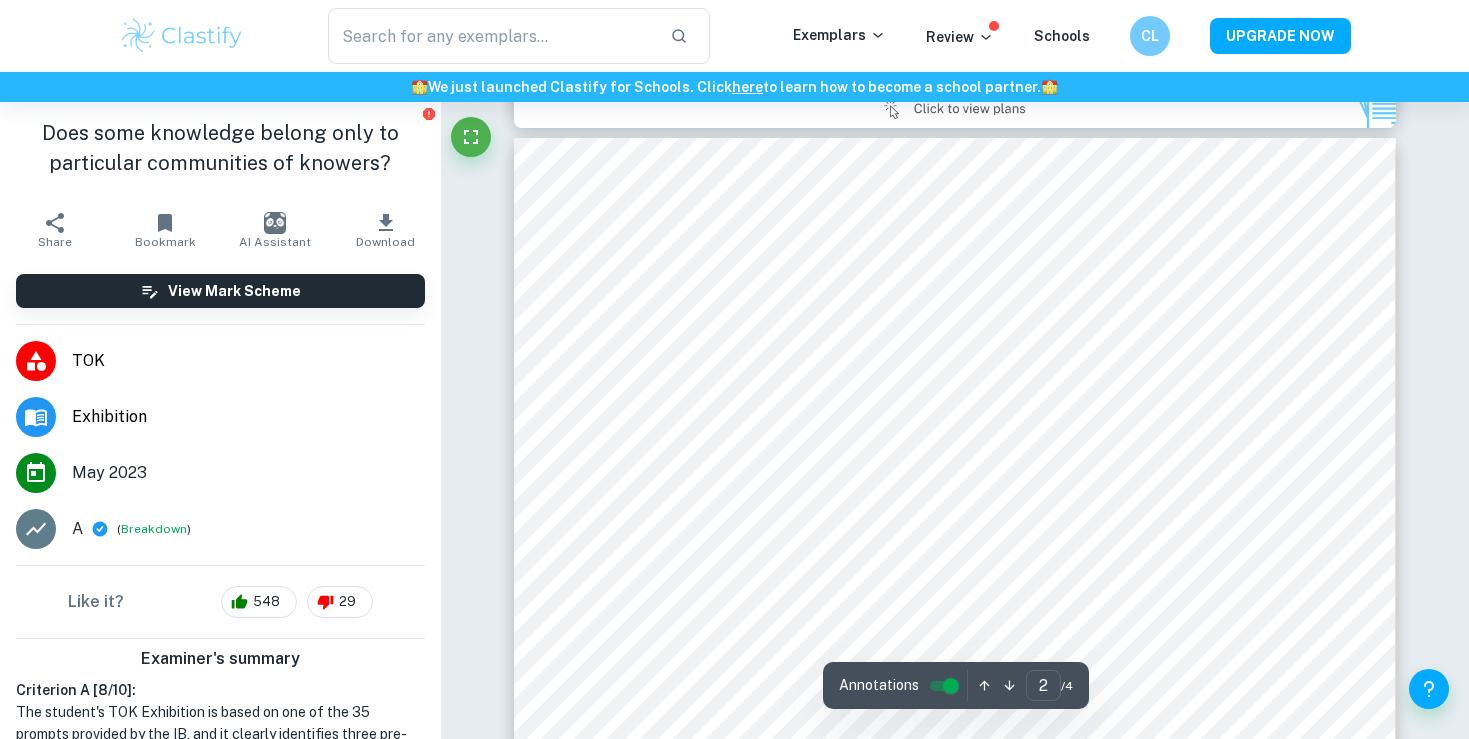 scroll, scrollTop: 1279, scrollLeft: 0, axis: vertical 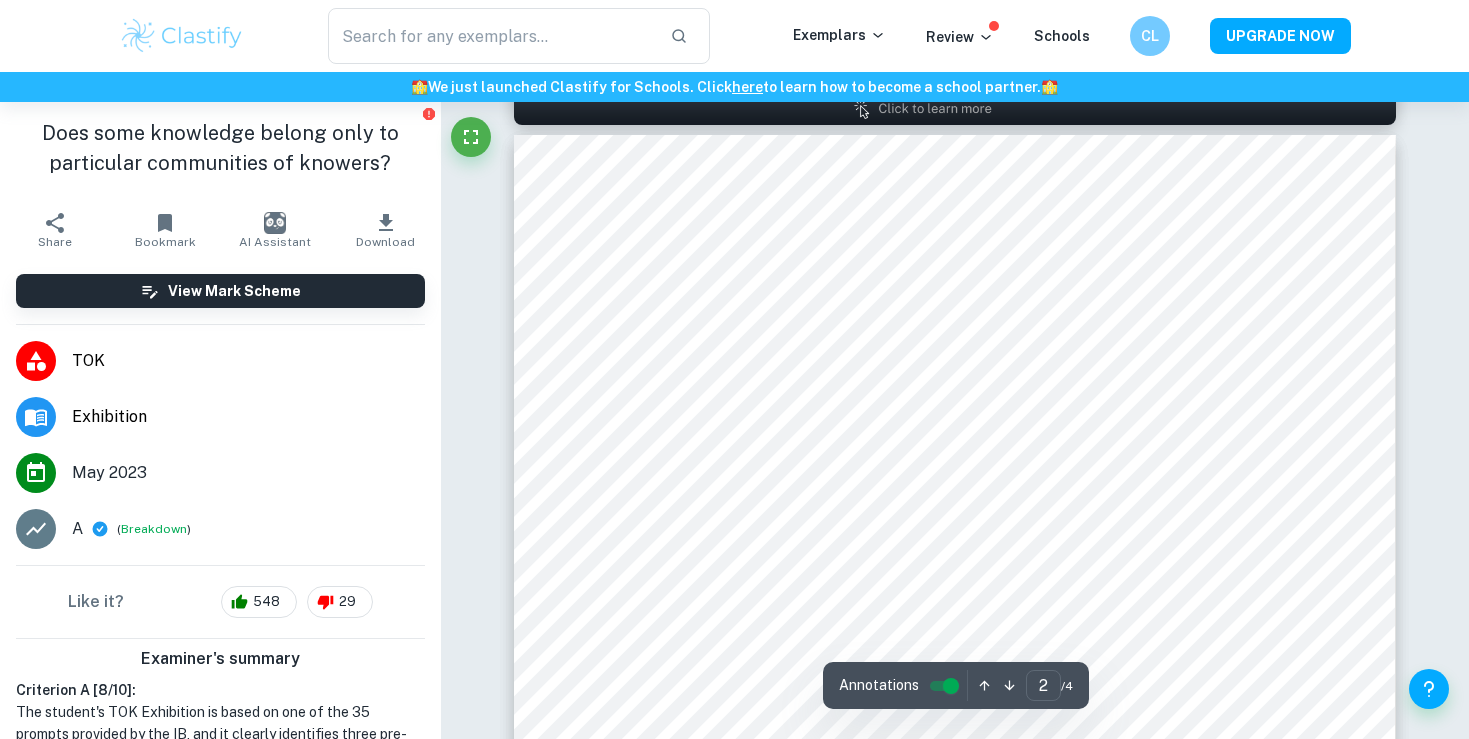 click on "TOK" at bounding box center [248, 361] 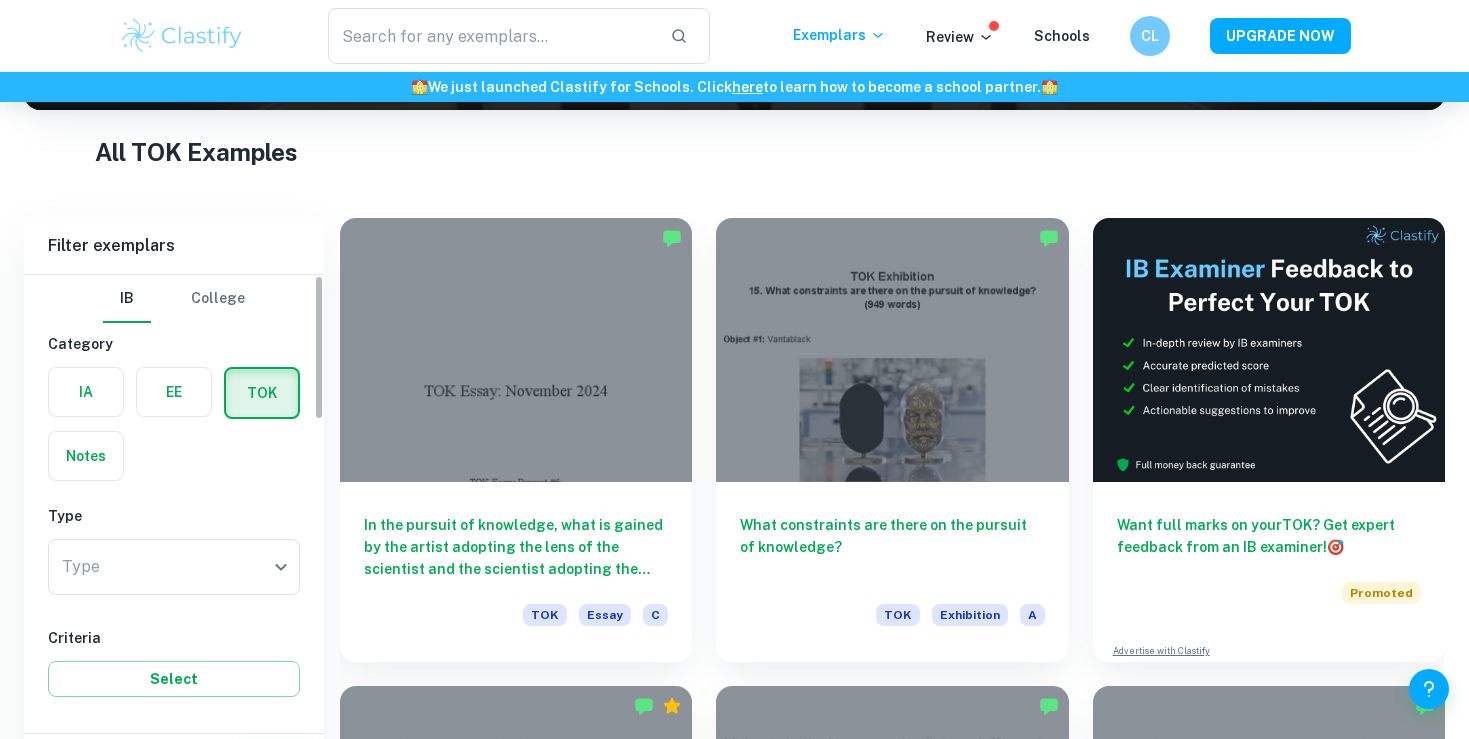 scroll, scrollTop: 415, scrollLeft: 0, axis: vertical 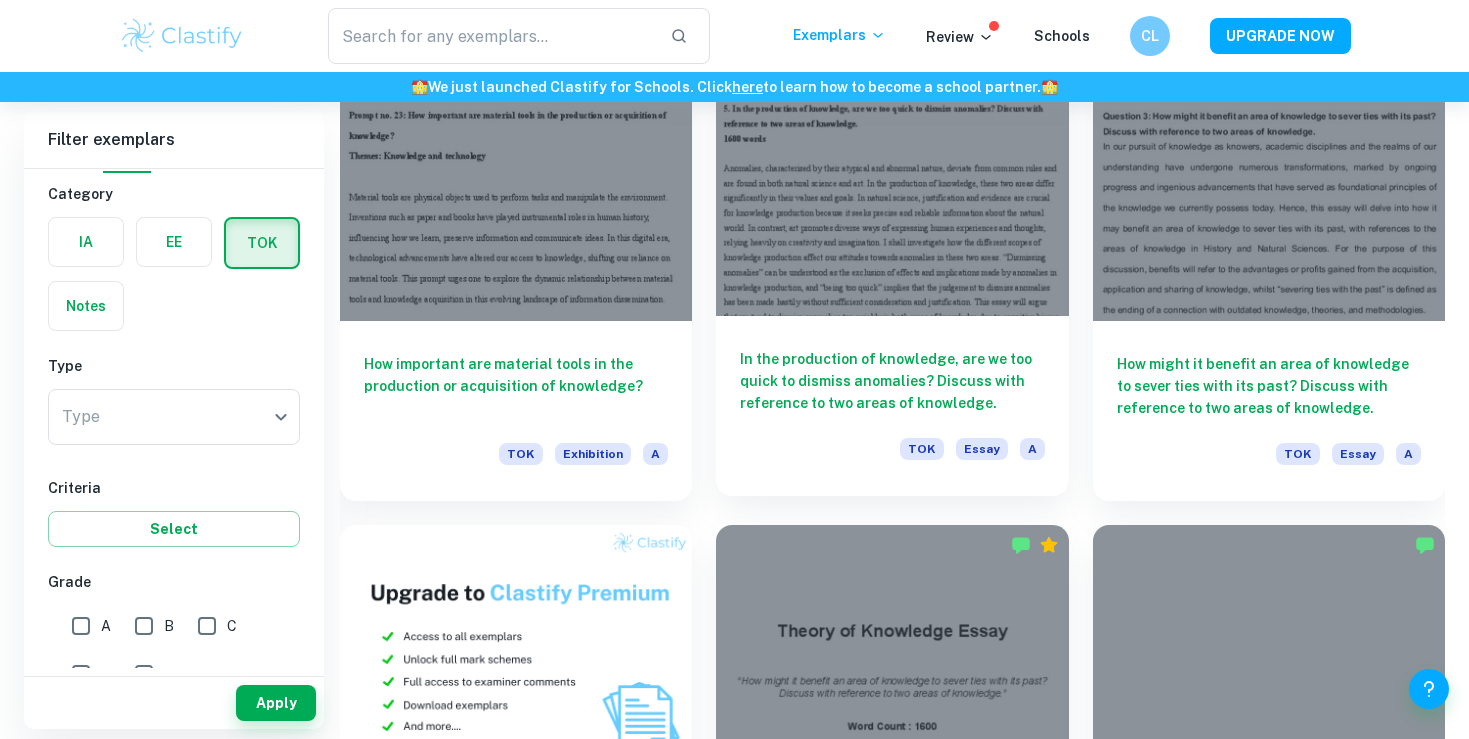 click on "In the production of knowledge, are we too quick to dismiss anomalies? Discuss with reference to two areas of knowledge. TOK Essay A" at bounding box center (892, 406) 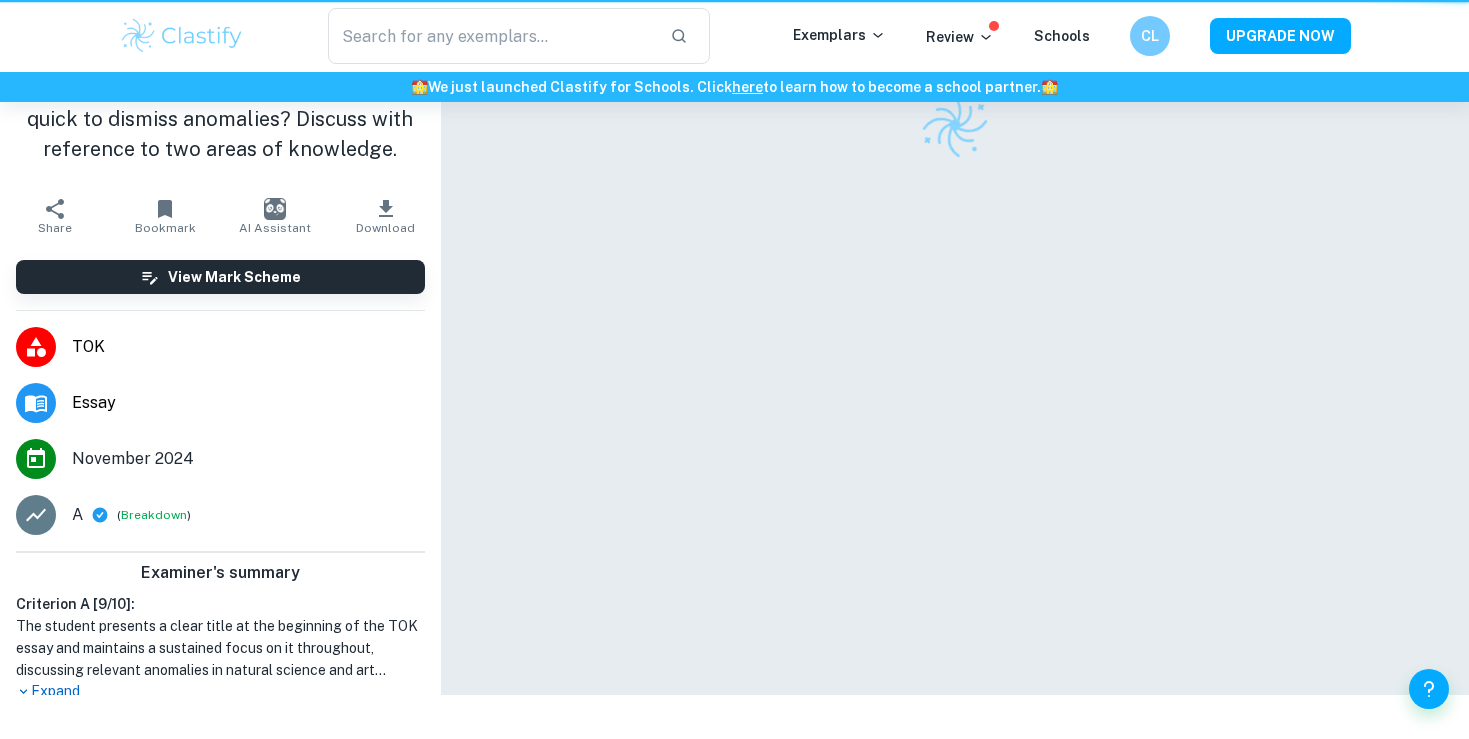 scroll, scrollTop: 0, scrollLeft: 0, axis: both 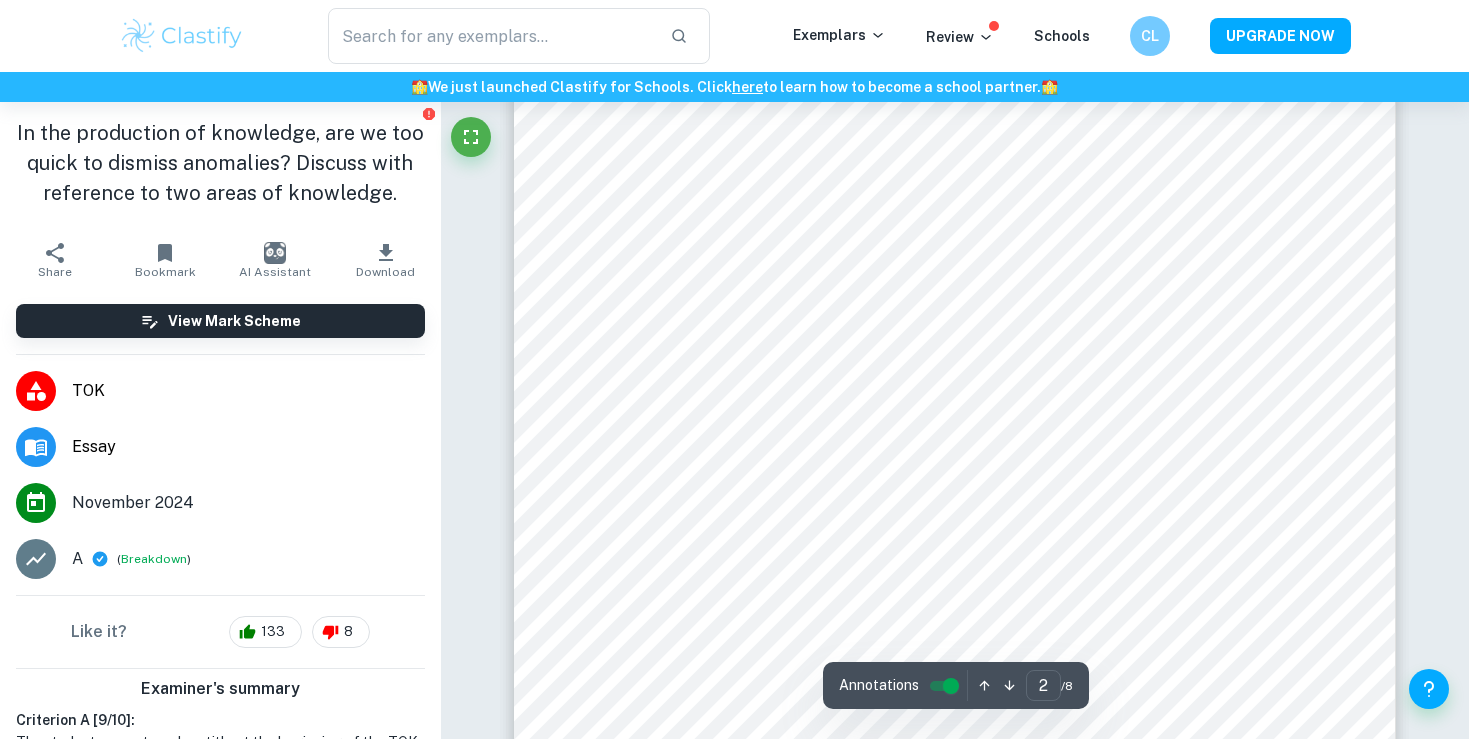 type on "3" 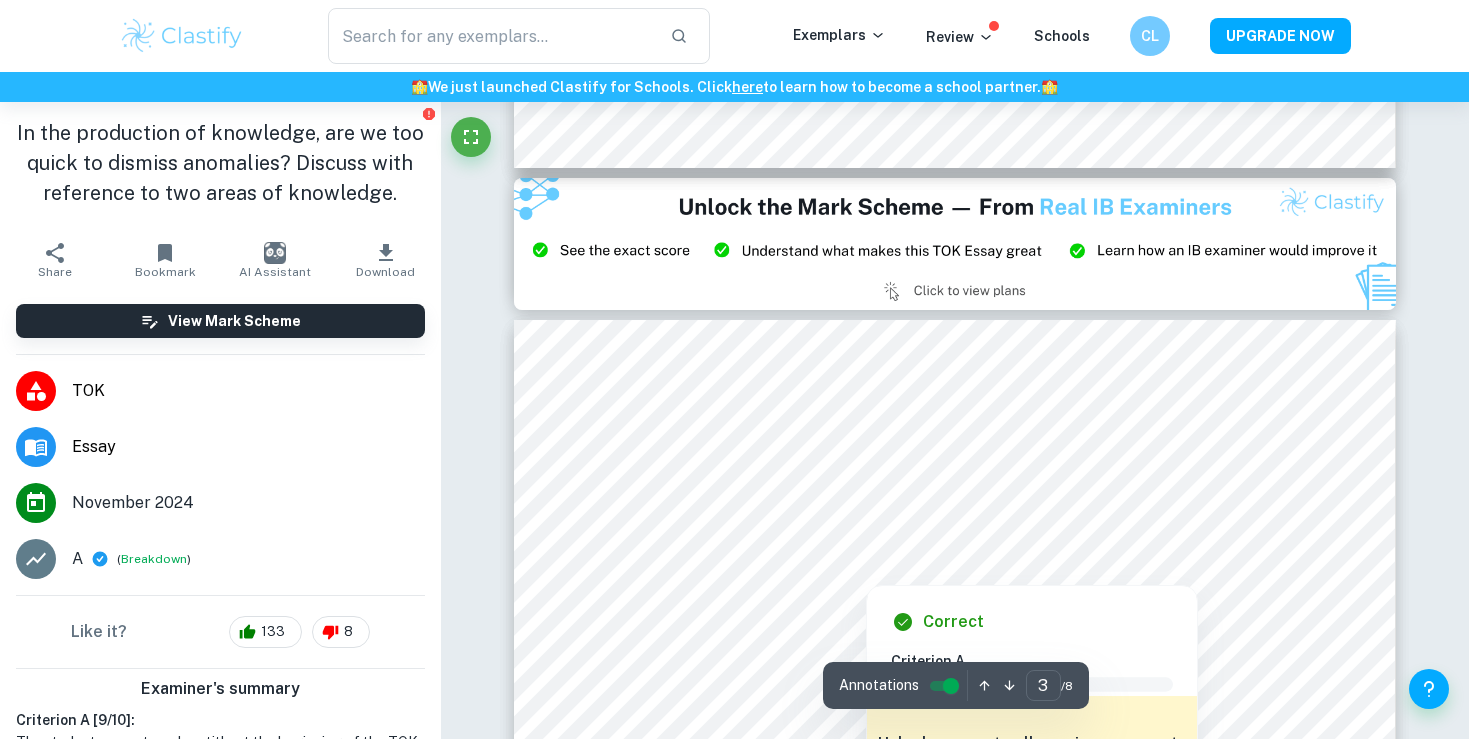 scroll, scrollTop: 2518, scrollLeft: 0, axis: vertical 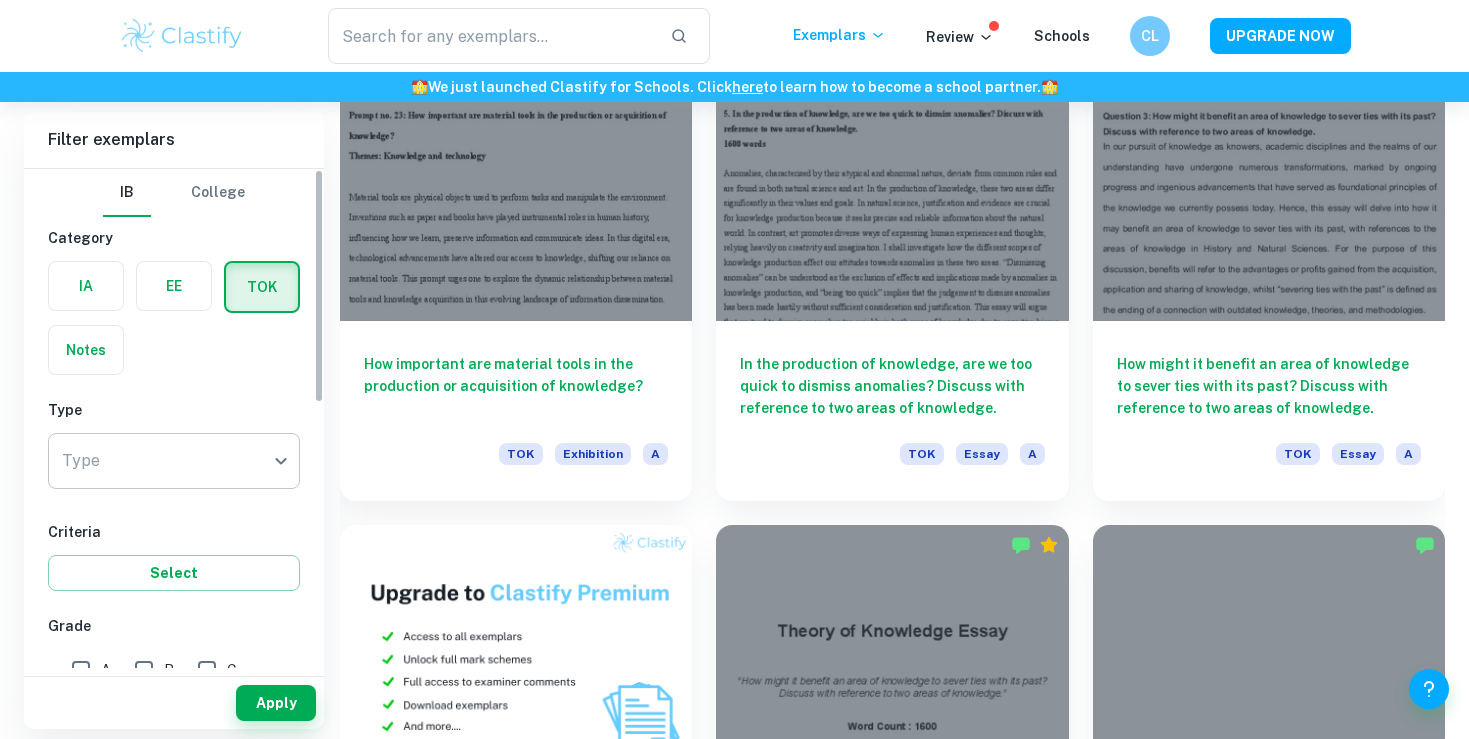 click on "We value your privacy We use cookies to enhance your browsing experience, serve personalised ads or content, and analyse our traffic. By clicking "Accept All", you consent to our use of cookies.   Cookie Policy Customise   Reject All   Accept All   Customise Consent Preferences   We use cookies to help you navigate efficiently and perform certain functions. You will find detailed information about all cookies under each consent category below. The cookies that are categorised as "Necessary" are stored on your browser as they are essential for enabling the basic functionalities of the site. ...  Show more For more information on how Google's third-party cookies operate and handle your data, see:   Google Privacy Policy Necessary Always Active Necessary cookies are required to enable the basic features of this site, such as providing secure log-in or adjusting your consent preferences. These cookies do not store any personally identifiable data. Functional Analytics Performance Advertisement Uncategorised" at bounding box center (734, -516) 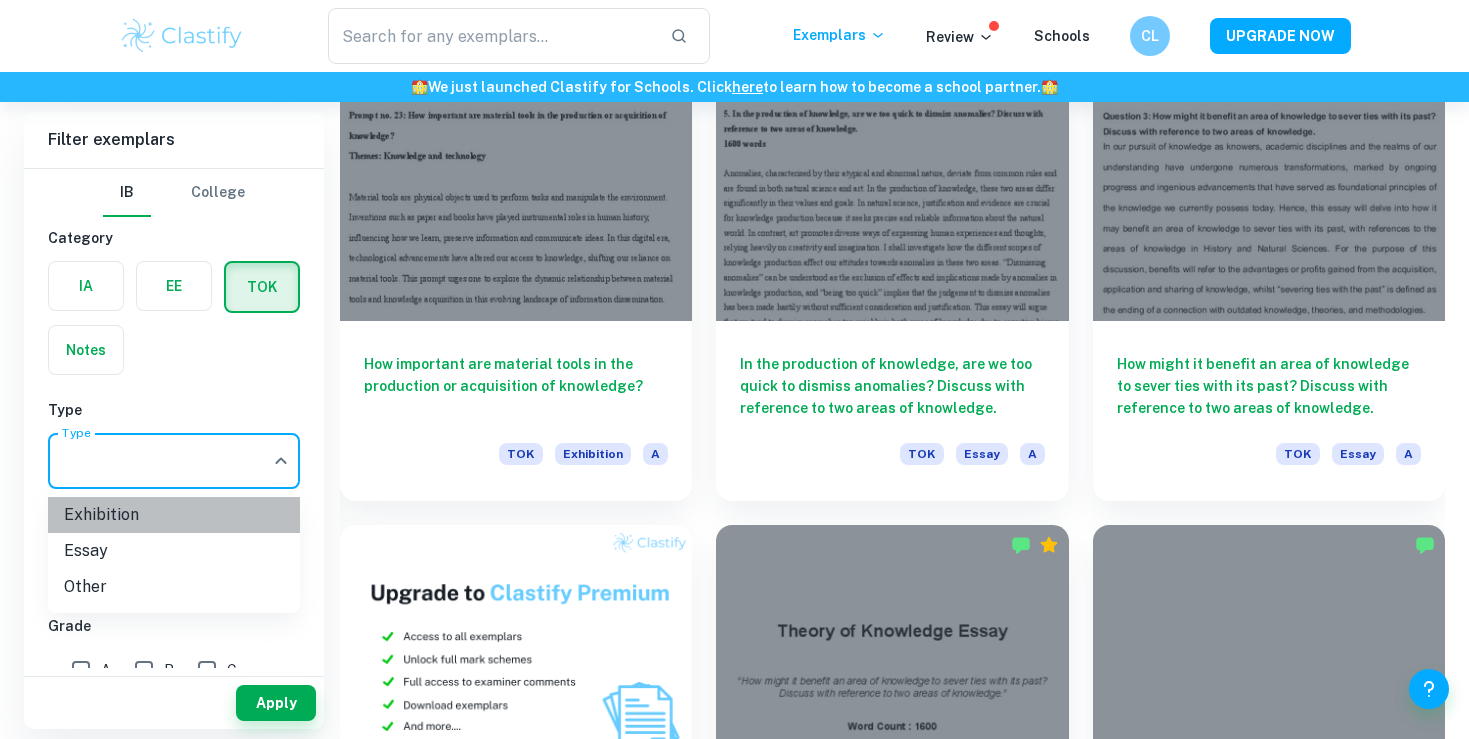 click on "Exhibition" at bounding box center (174, 515) 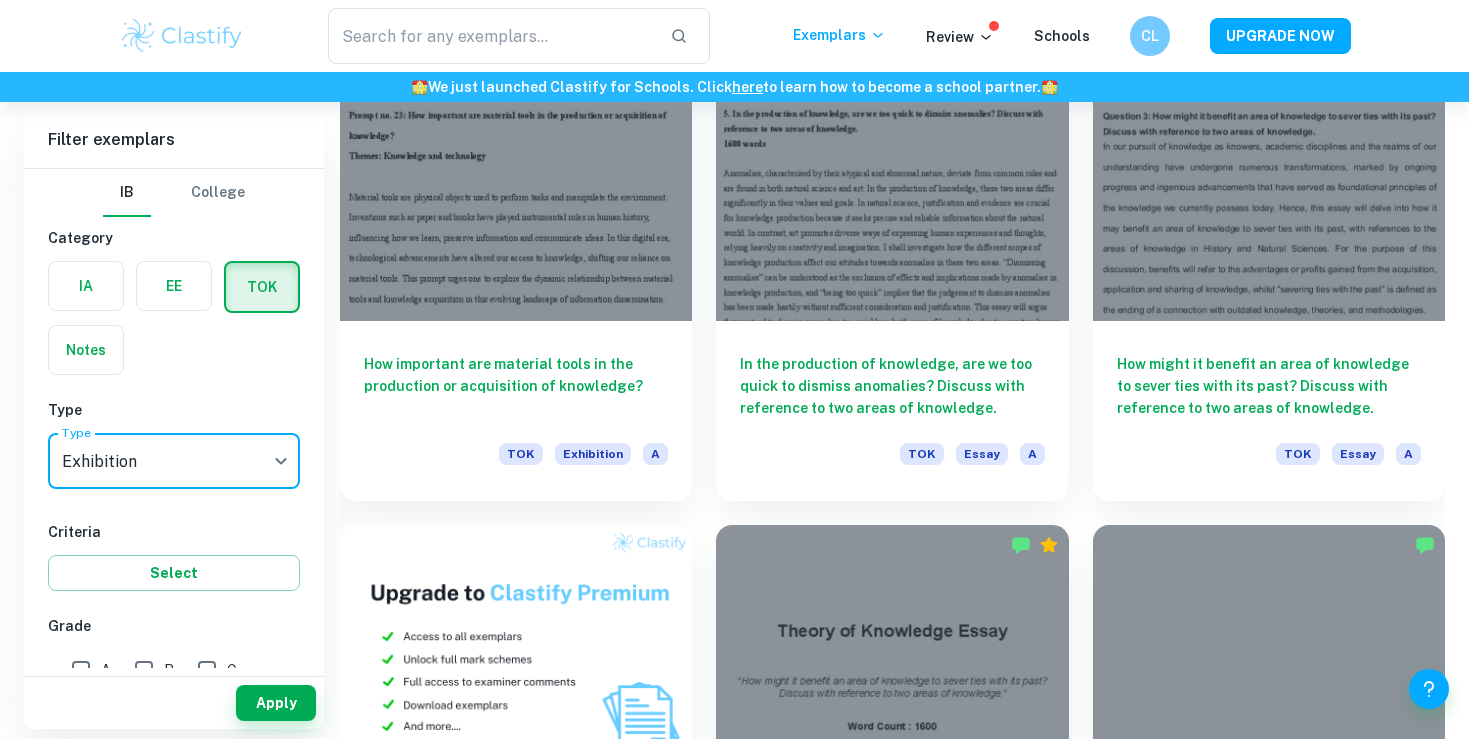 click on "Apply" at bounding box center [174, 703] 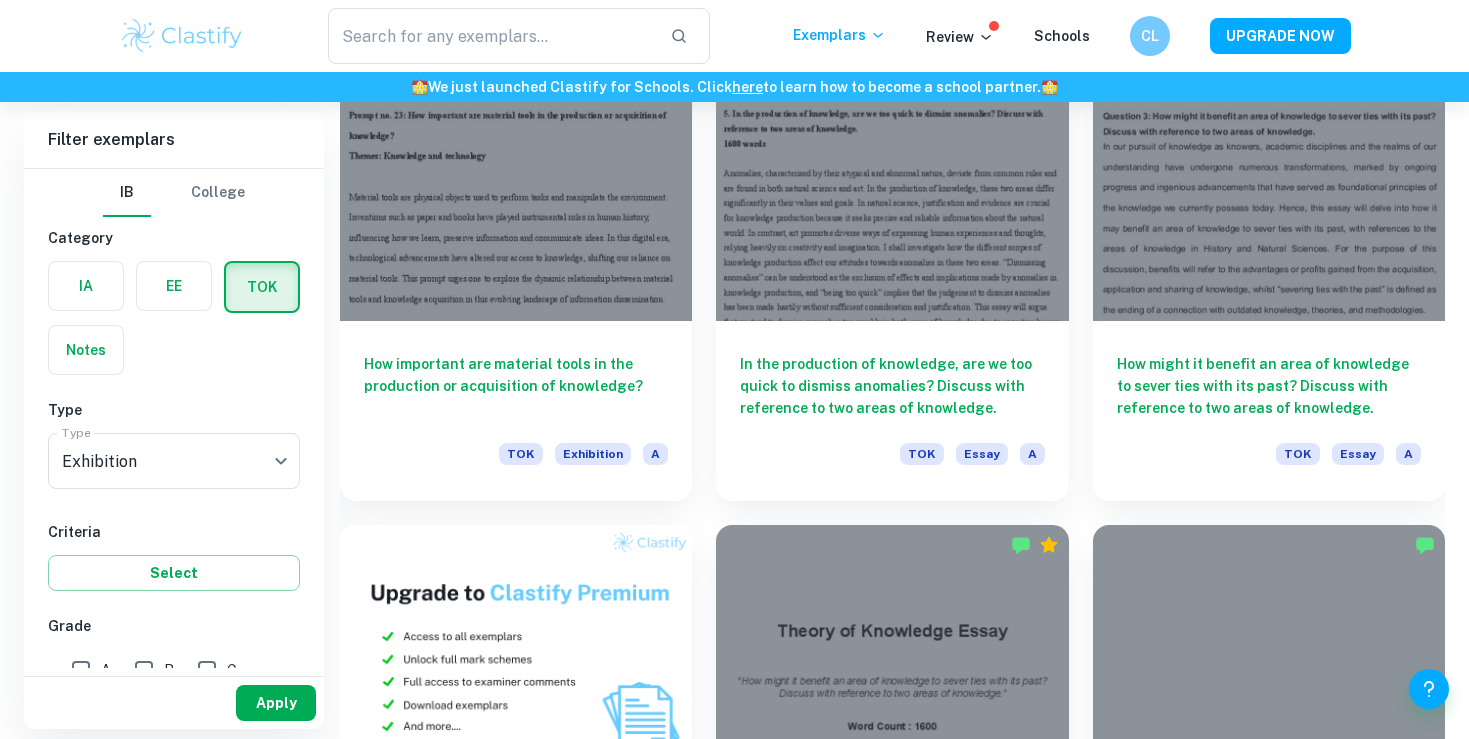 click on "Apply" at bounding box center (276, 703) 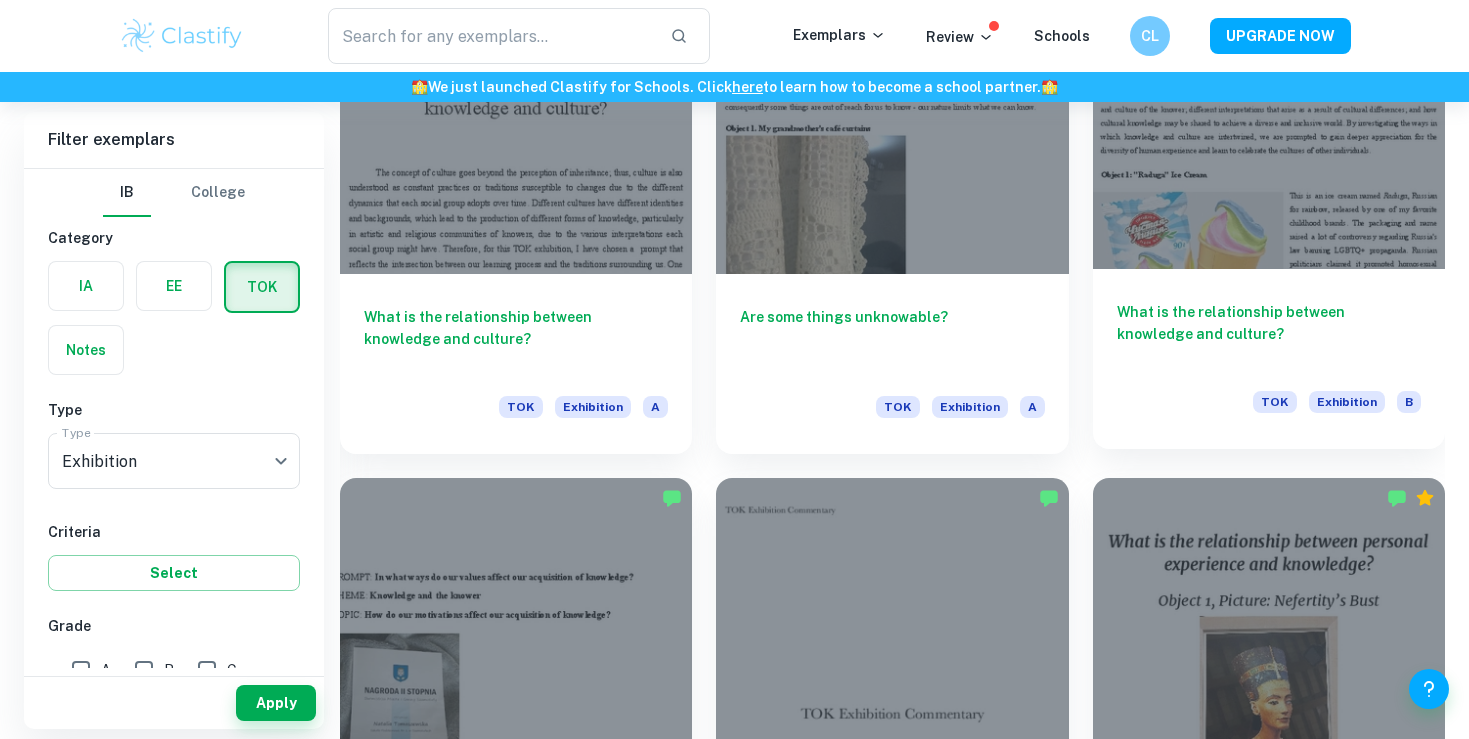 scroll, scrollTop: 2441, scrollLeft: 0, axis: vertical 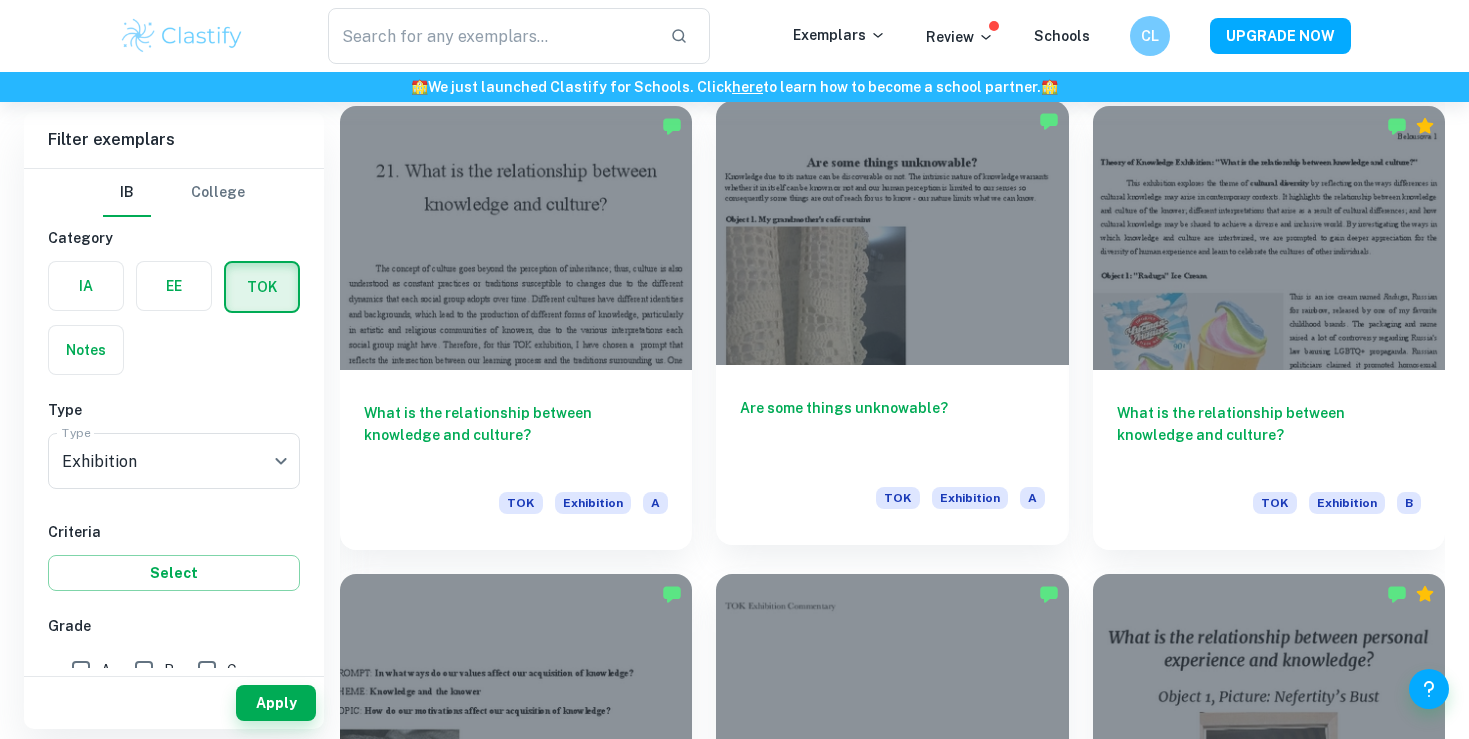 click at bounding box center (892, 233) 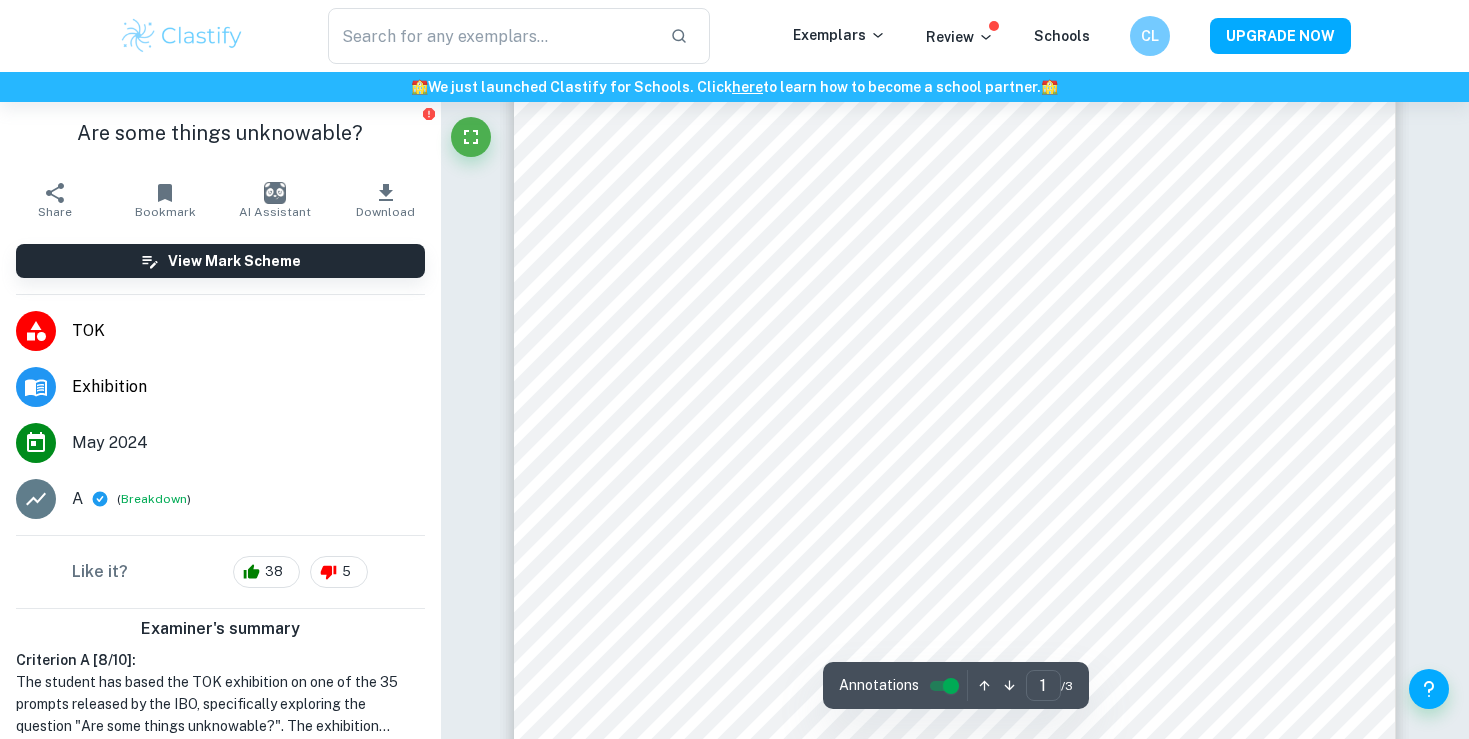 scroll, scrollTop: 472, scrollLeft: 0, axis: vertical 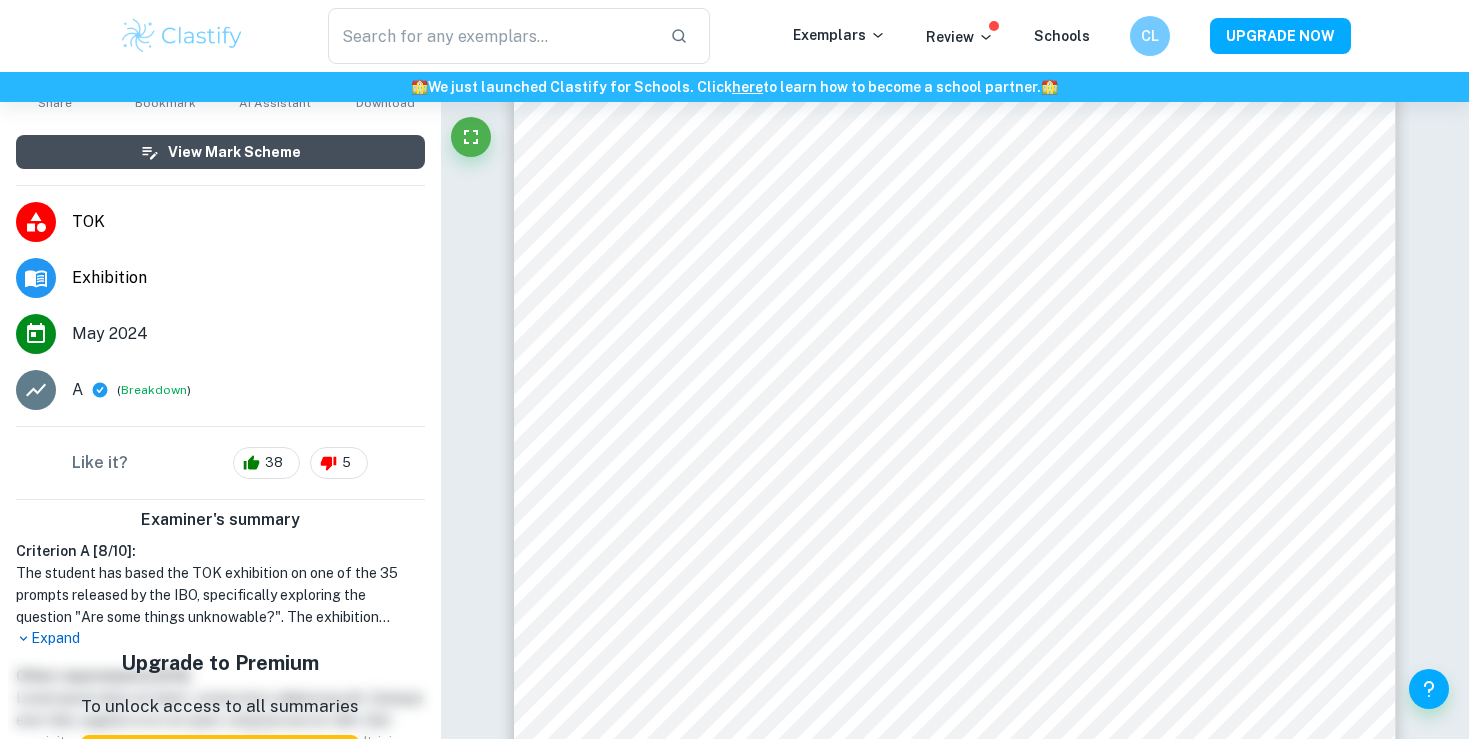 click on "View Mark Scheme" at bounding box center [220, 152] 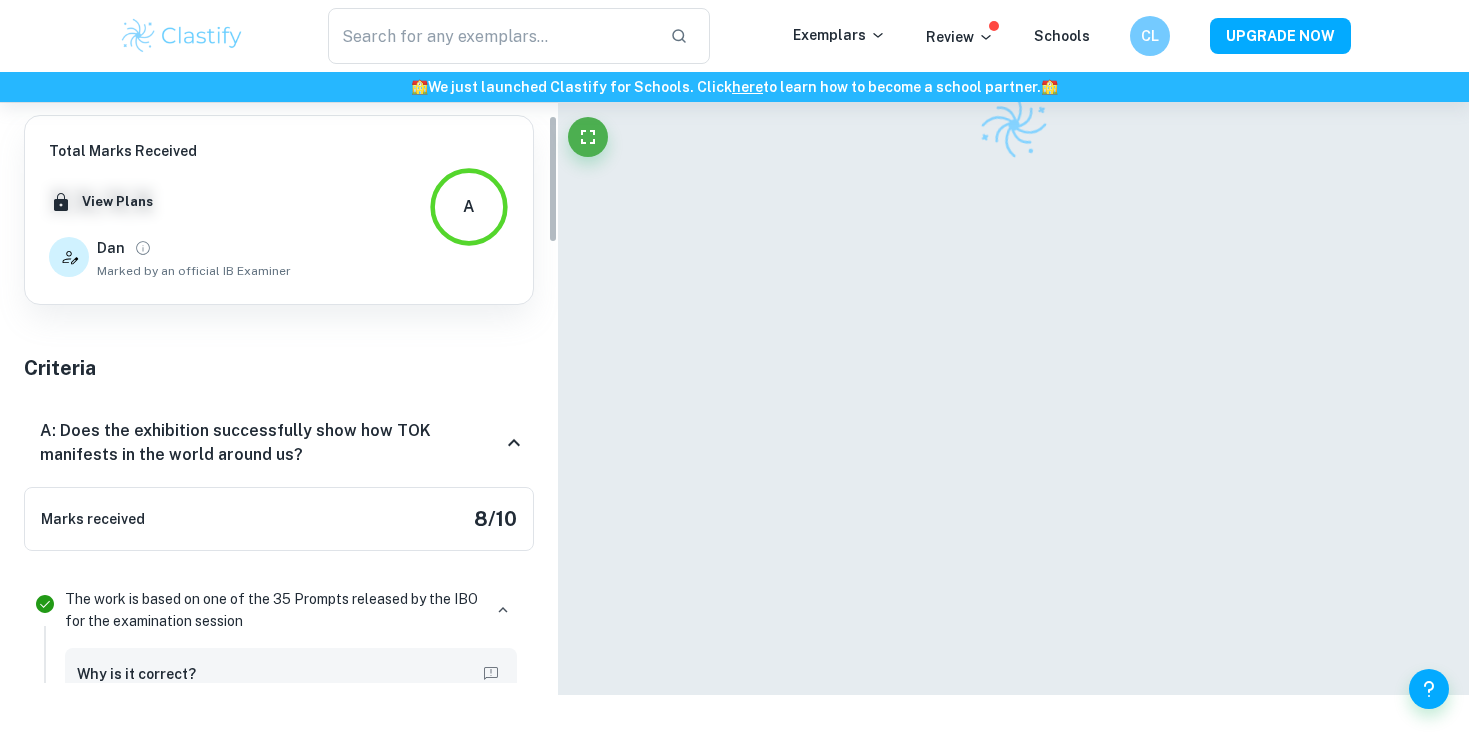 scroll, scrollTop: 0, scrollLeft: 0, axis: both 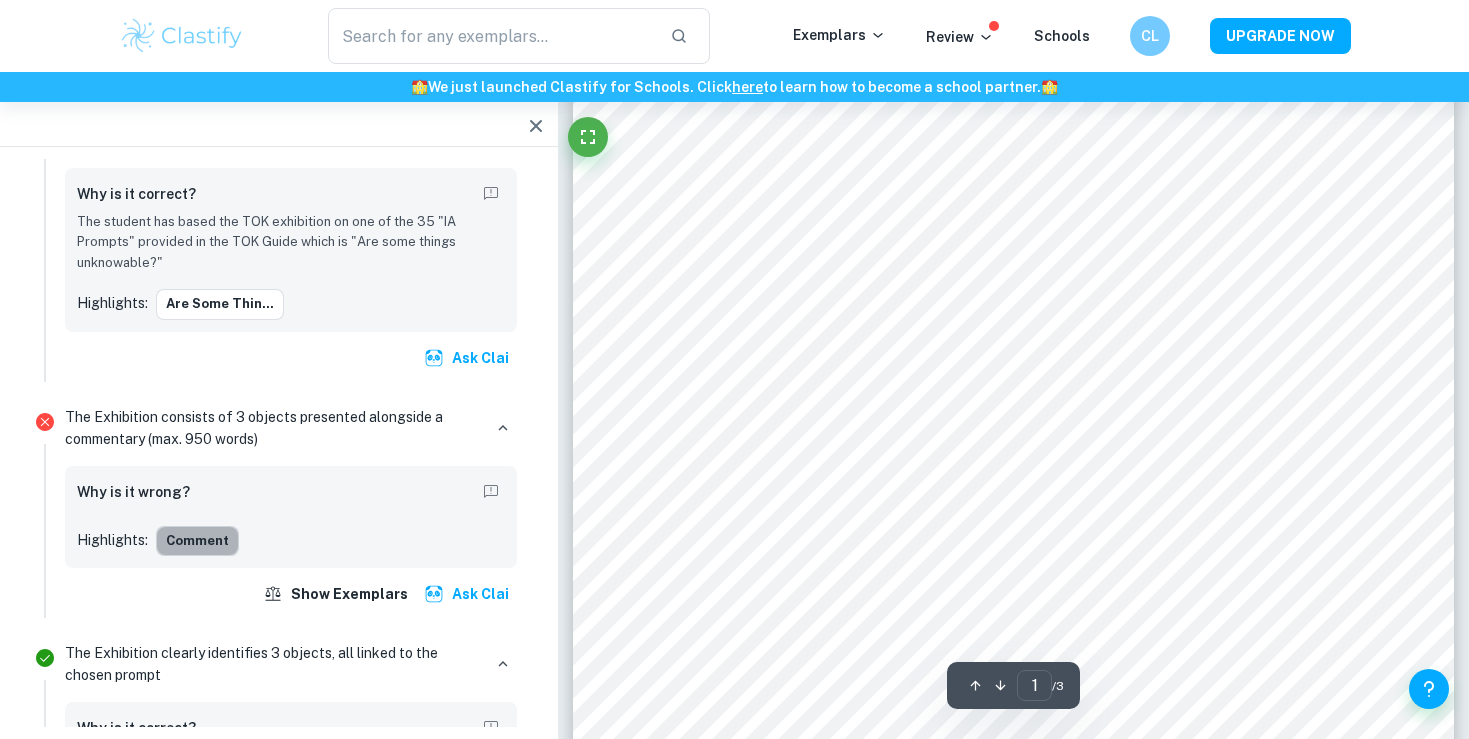 click on "Comment" at bounding box center [197, 541] 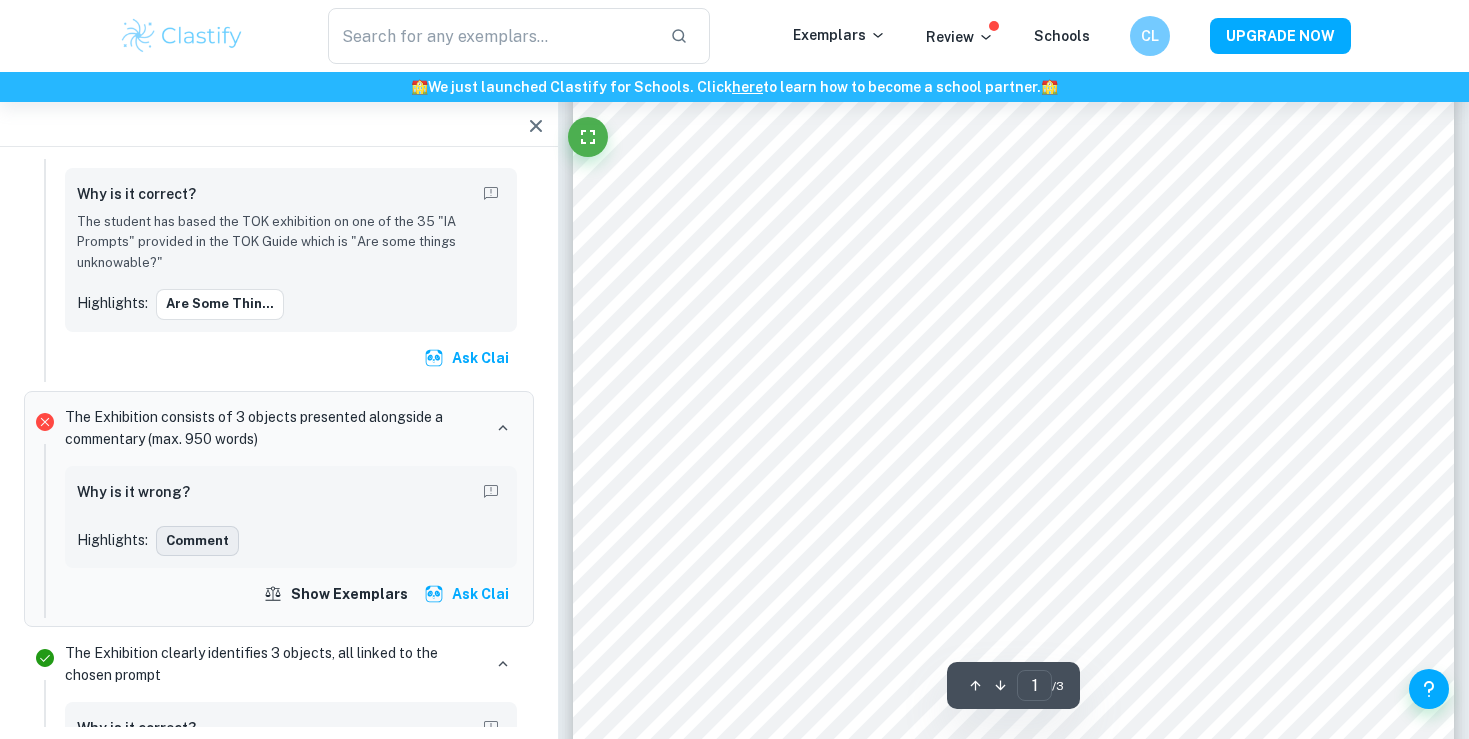 scroll, scrollTop: 21, scrollLeft: 0, axis: vertical 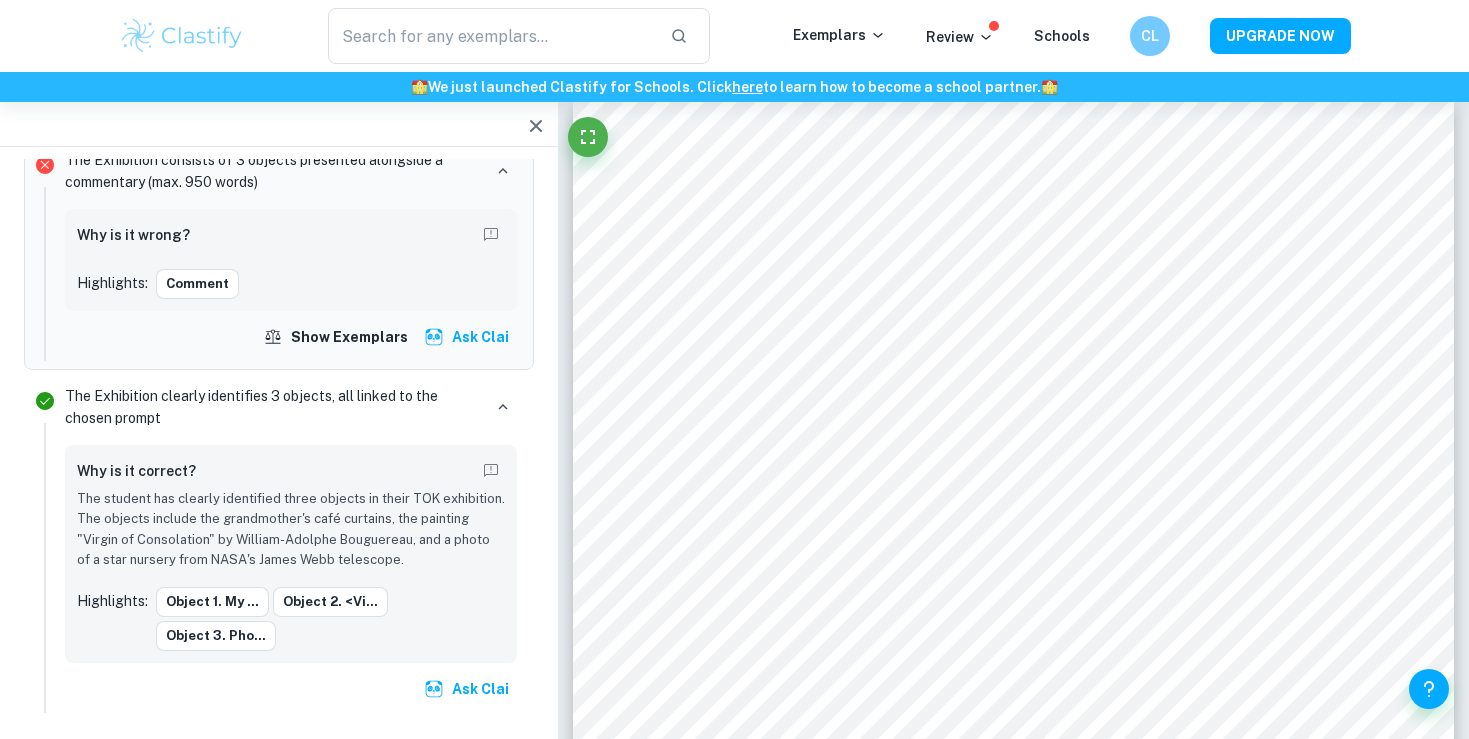 click 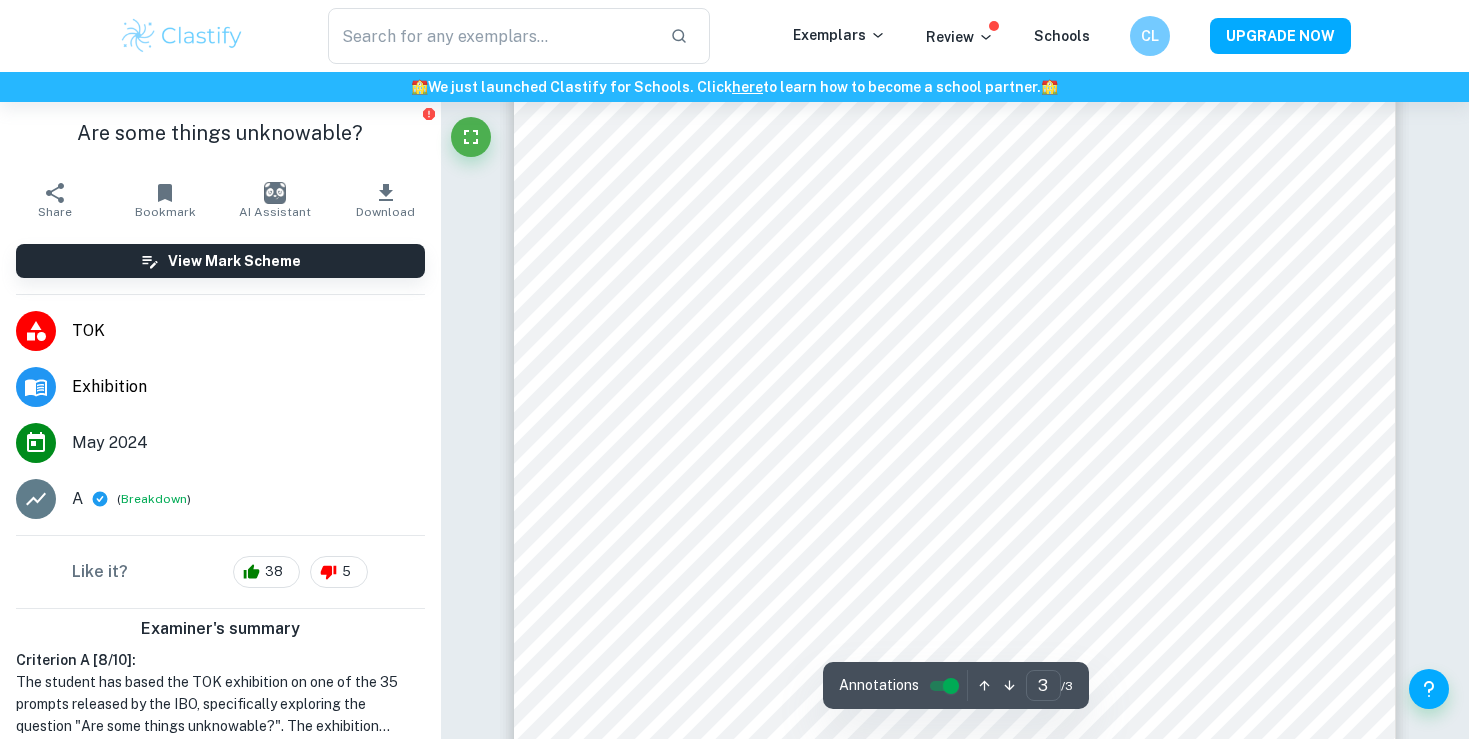 scroll, scrollTop: 3442, scrollLeft: 0, axis: vertical 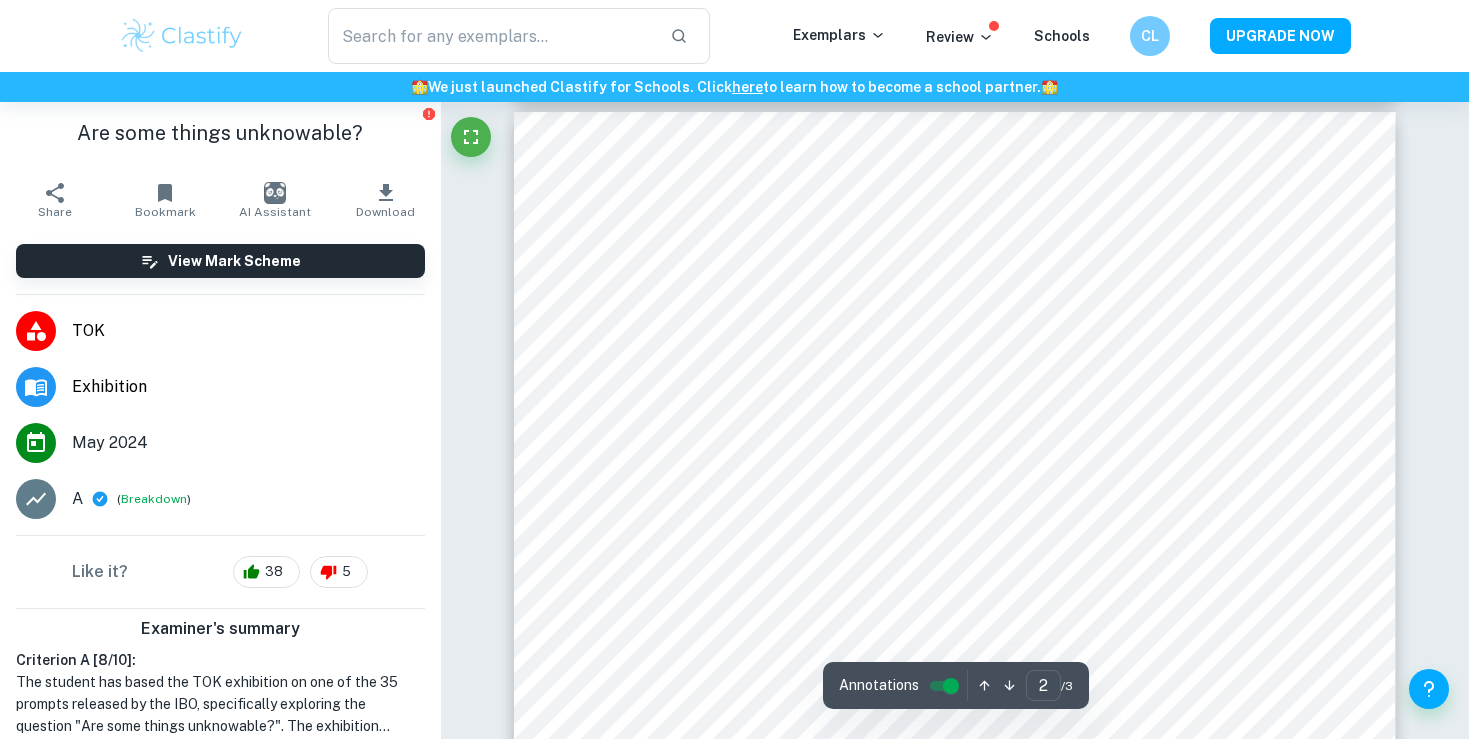 type on "1" 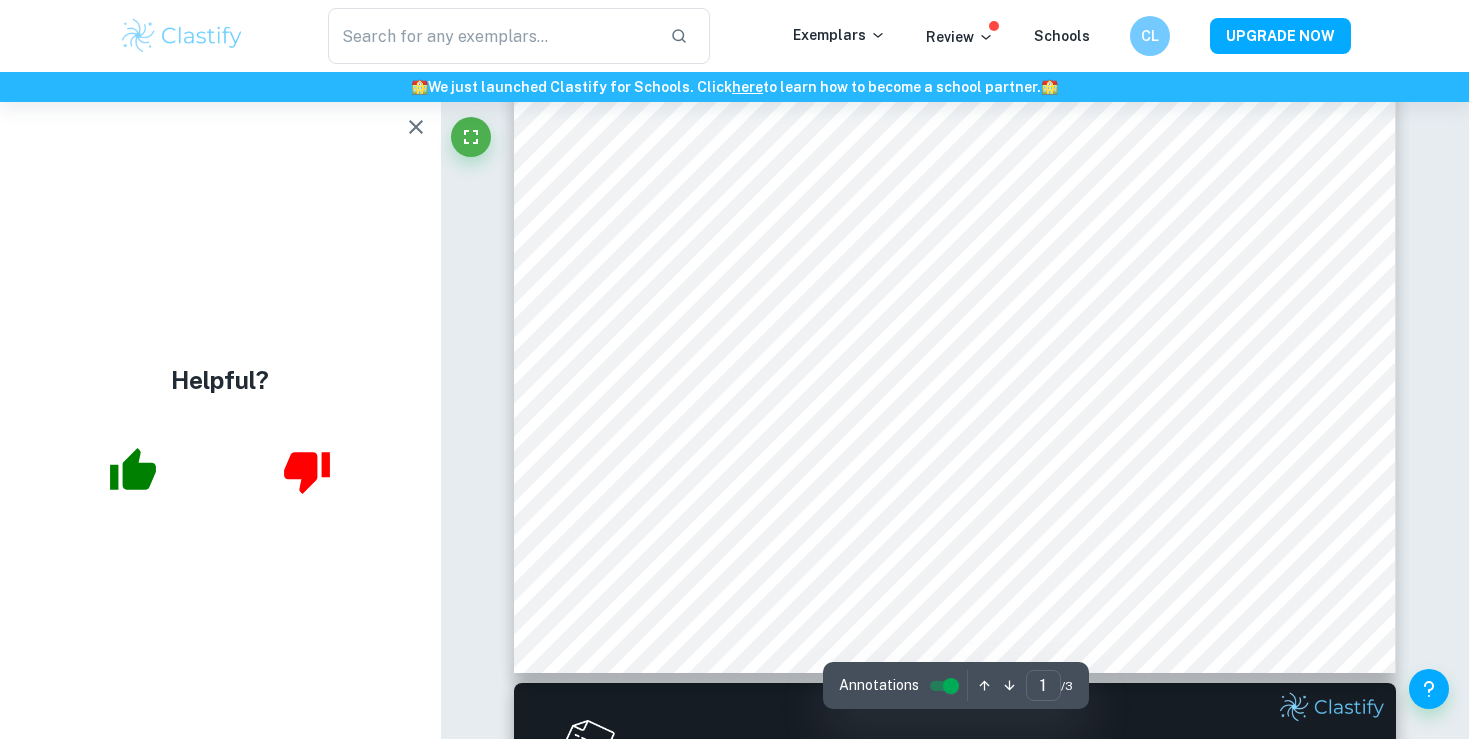 scroll, scrollTop: 631, scrollLeft: 0, axis: vertical 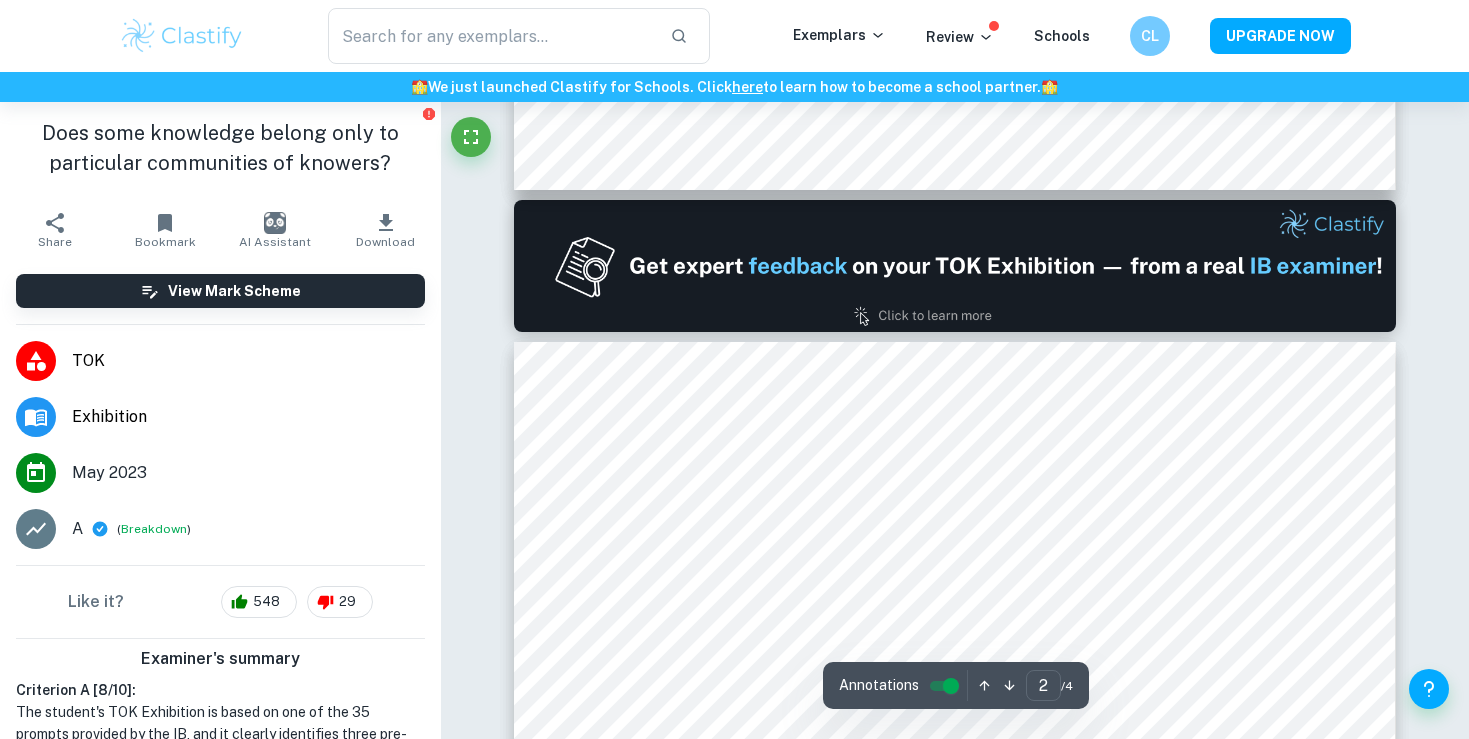 type on "1" 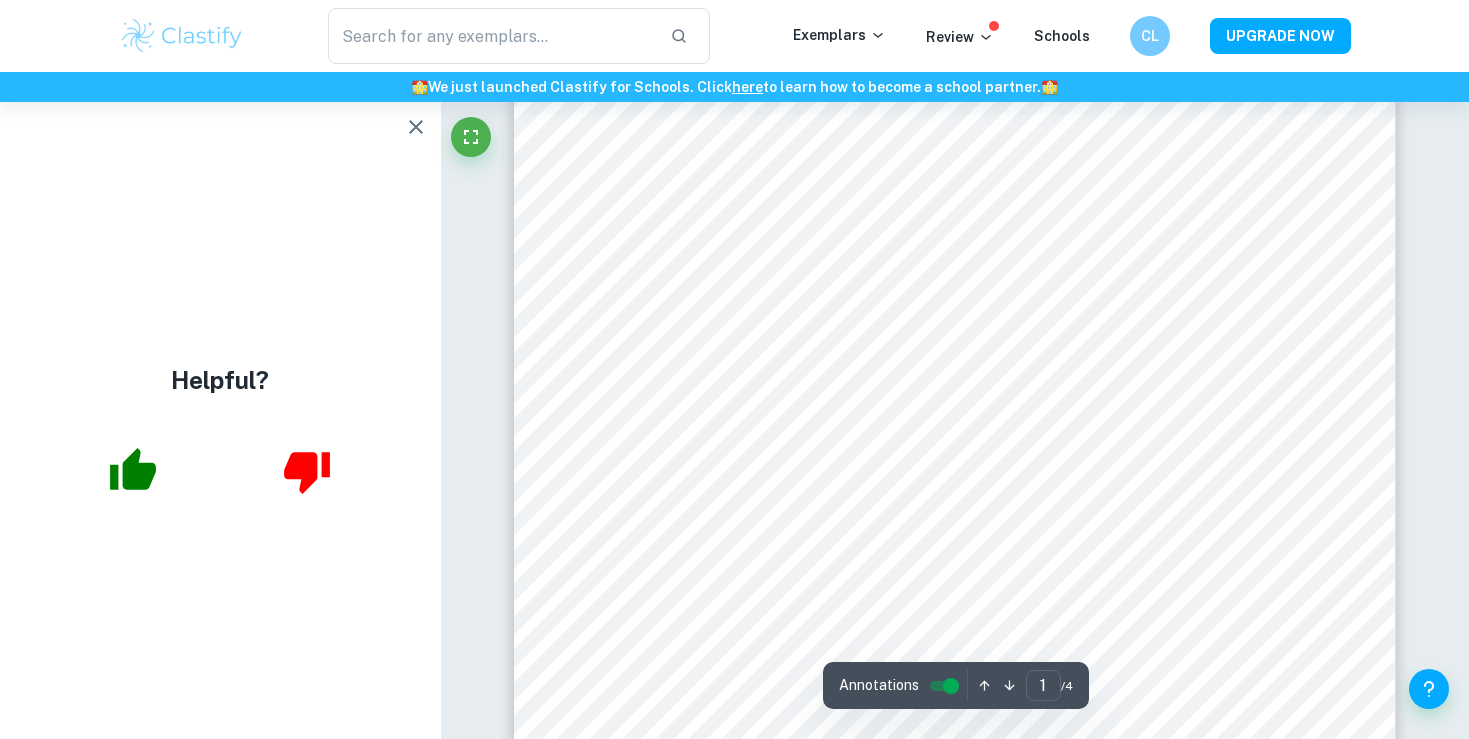 scroll, scrollTop: 196, scrollLeft: 0, axis: vertical 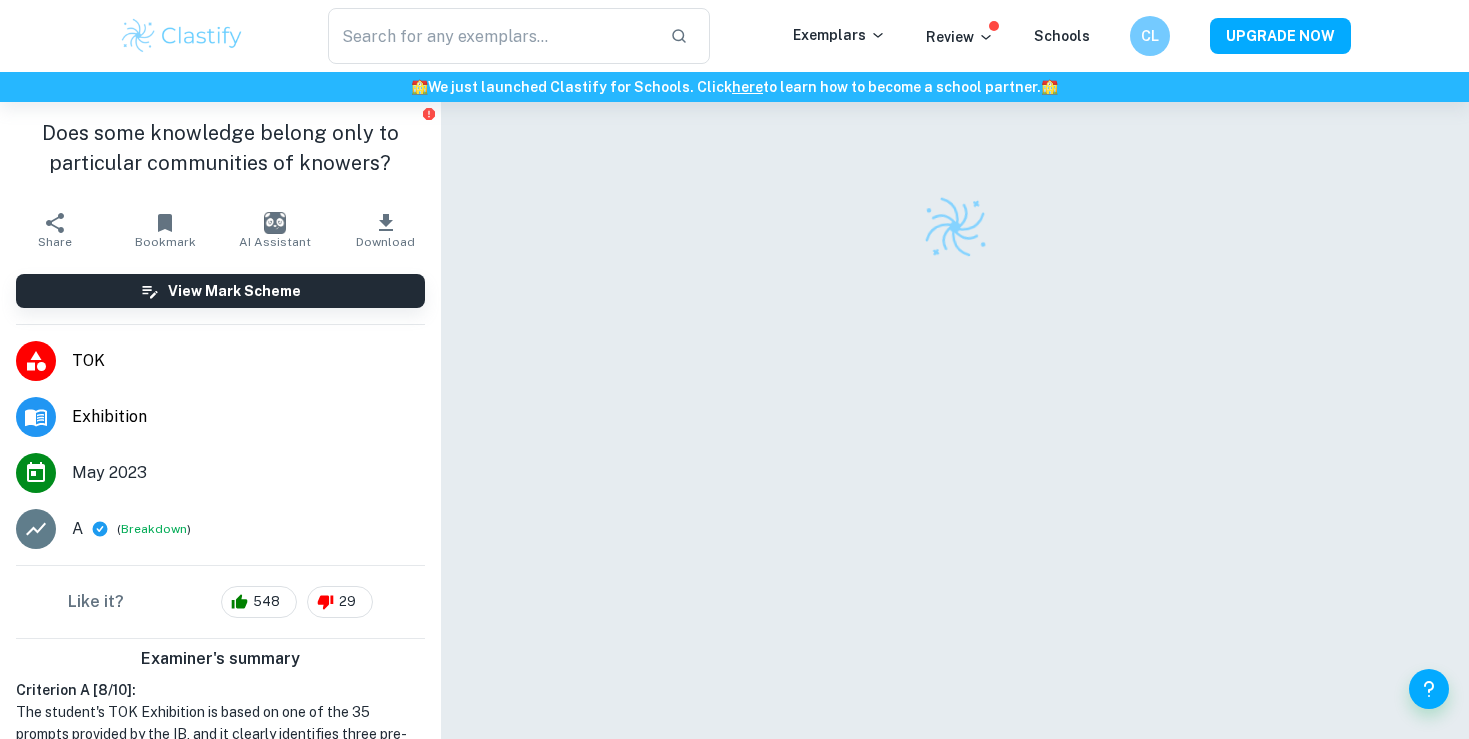 click on "TOK" at bounding box center [220, 361] 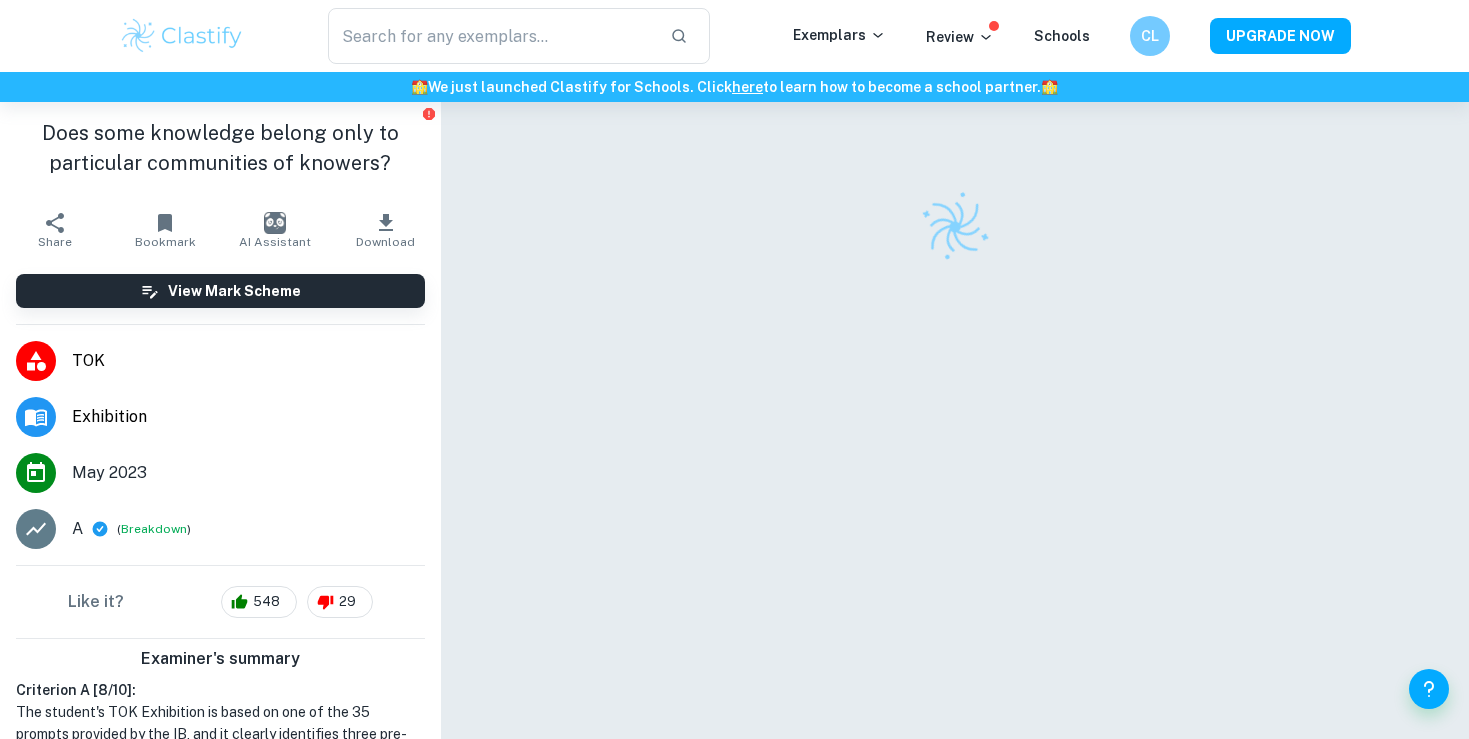click on "Exhibition" at bounding box center (248, 417) 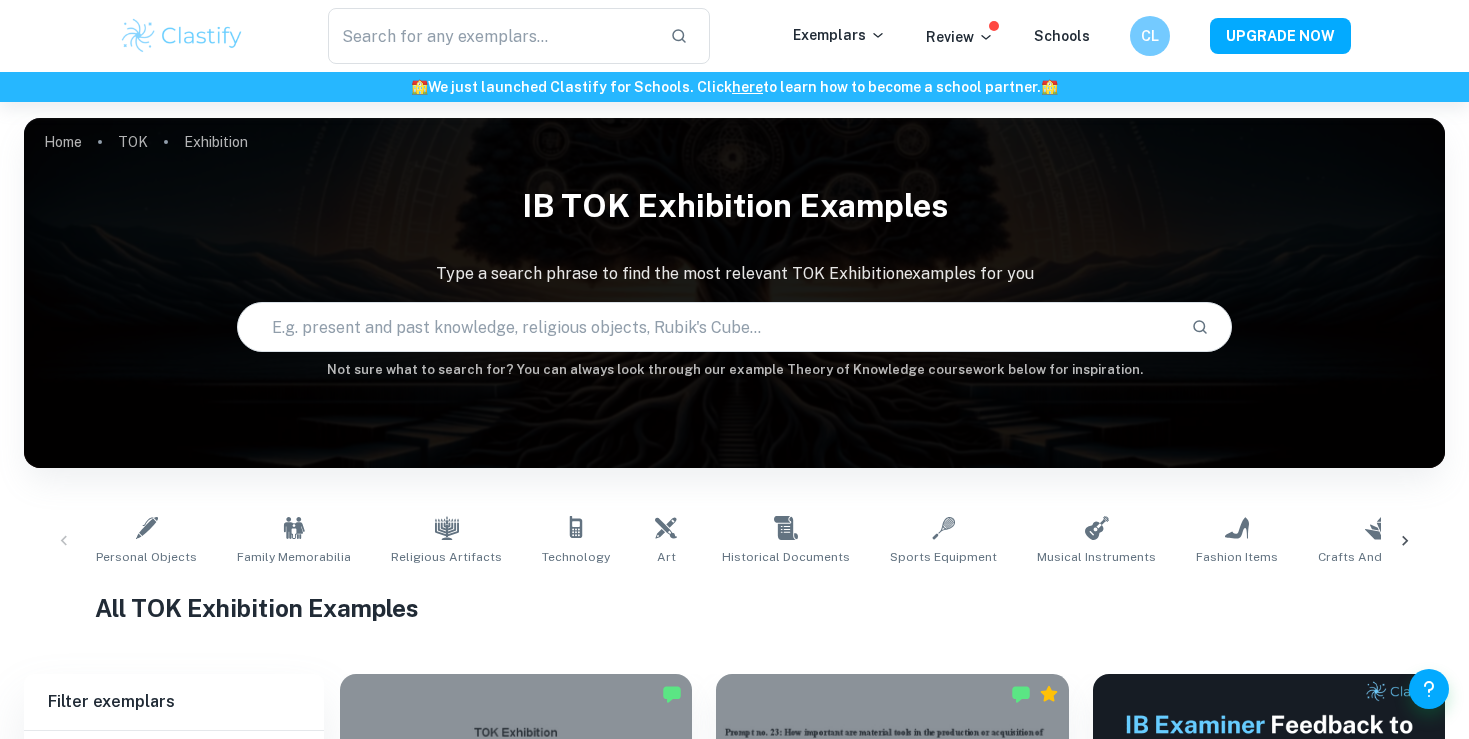 scroll, scrollTop: 373, scrollLeft: 0, axis: vertical 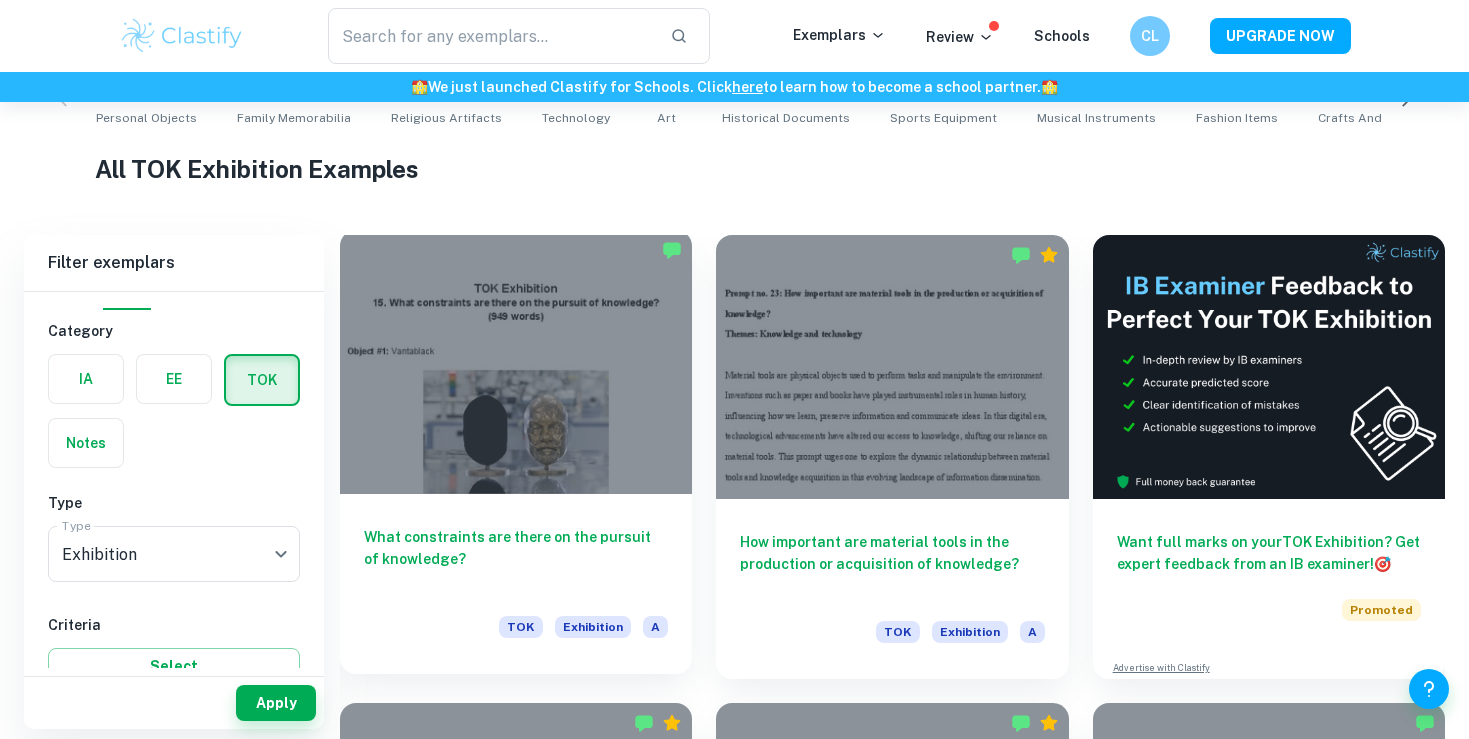 click at bounding box center (516, 362) 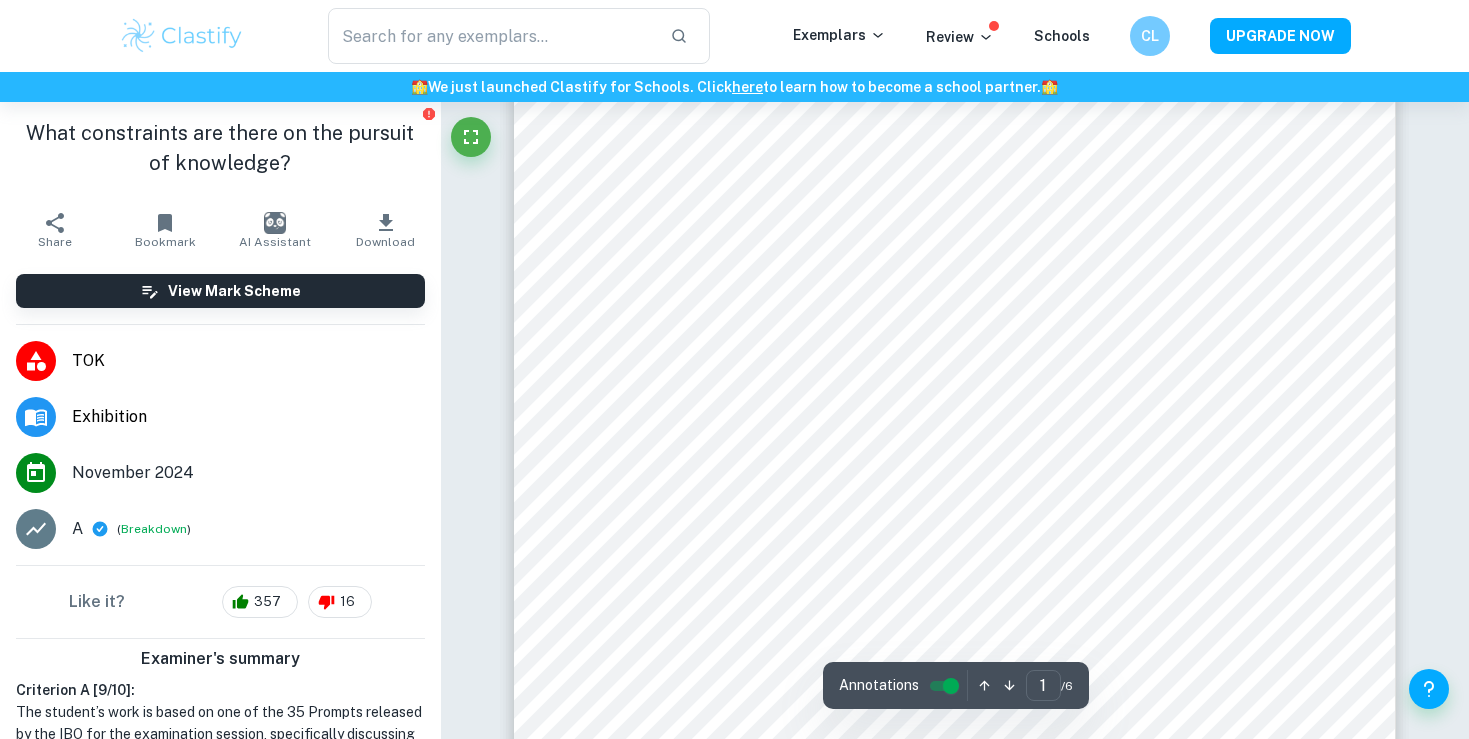 scroll, scrollTop: 218, scrollLeft: 0, axis: vertical 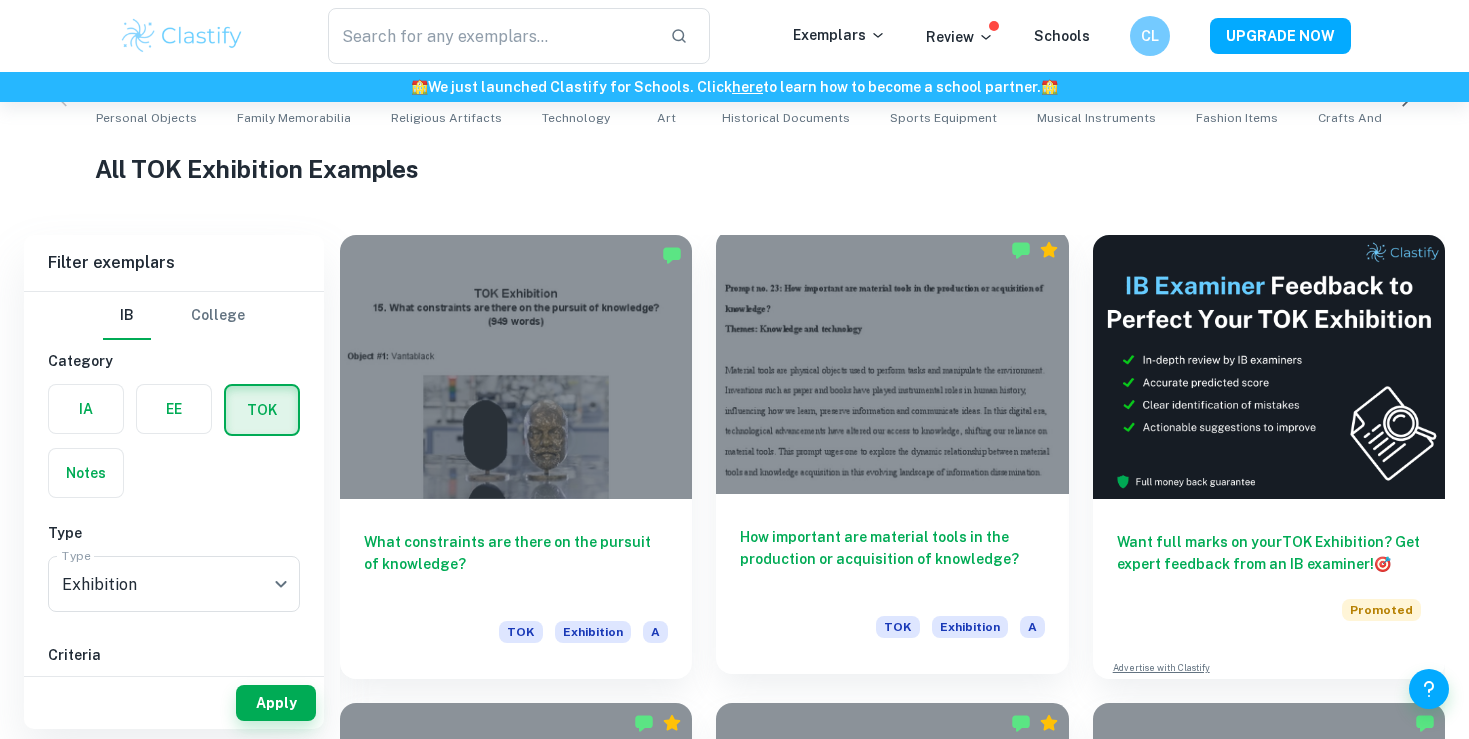 click at bounding box center (892, 362) 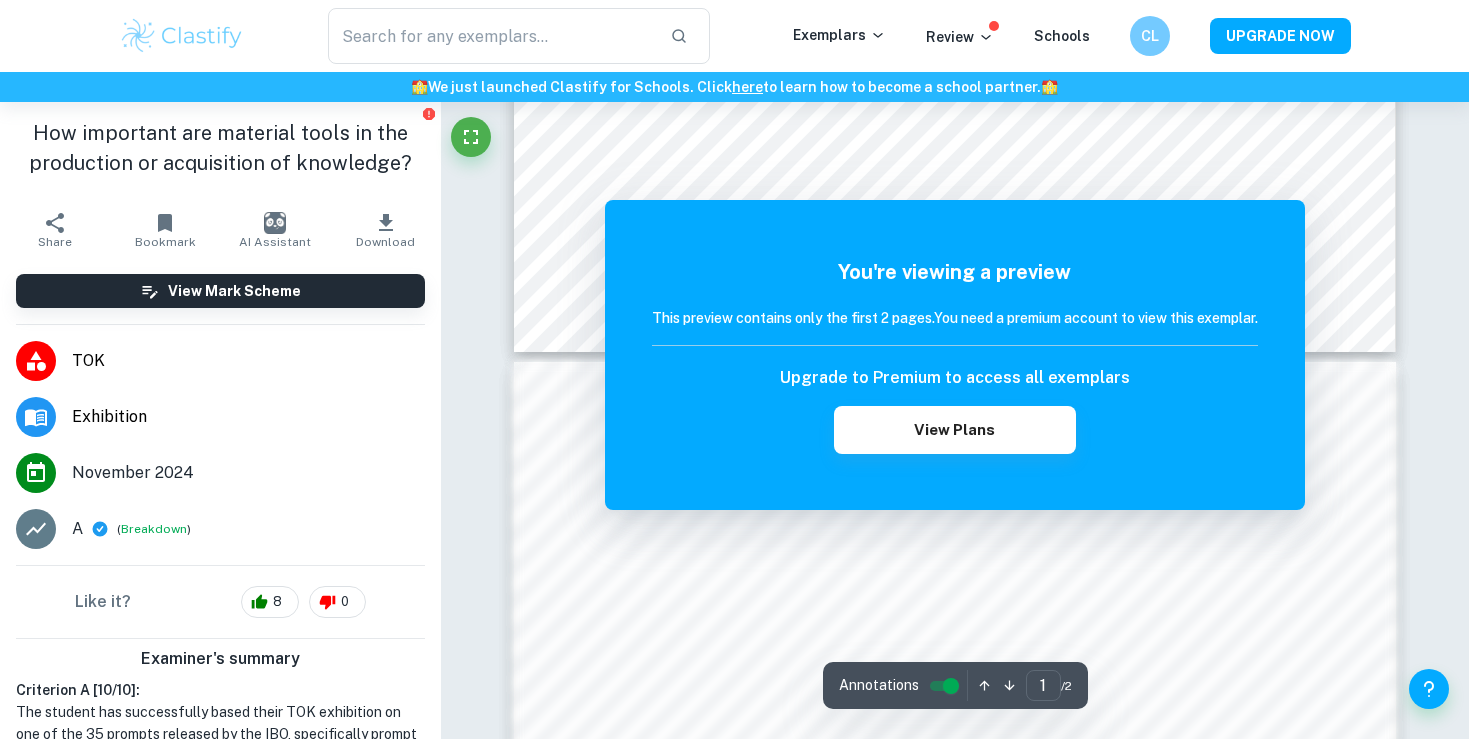 scroll, scrollTop: 1017, scrollLeft: 0, axis: vertical 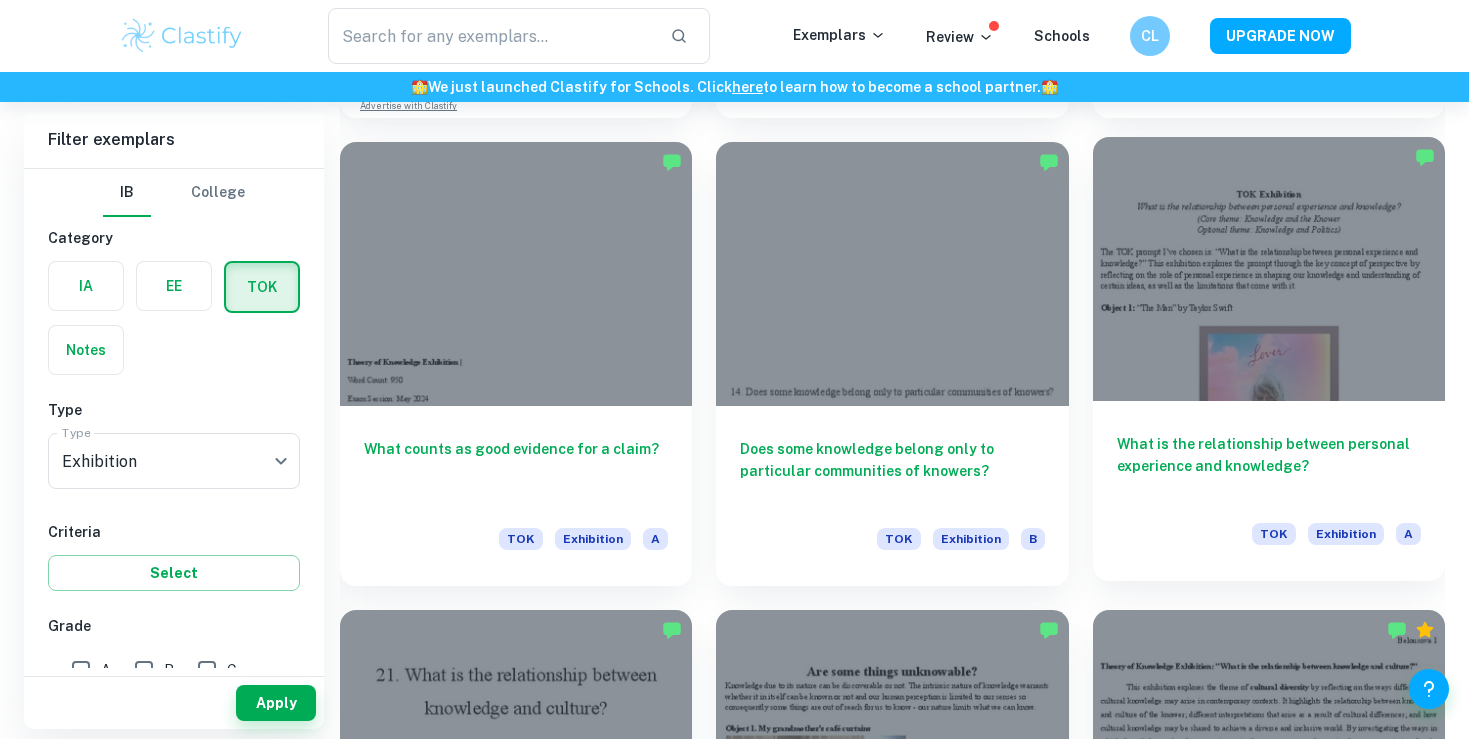 click at bounding box center [1269, 269] 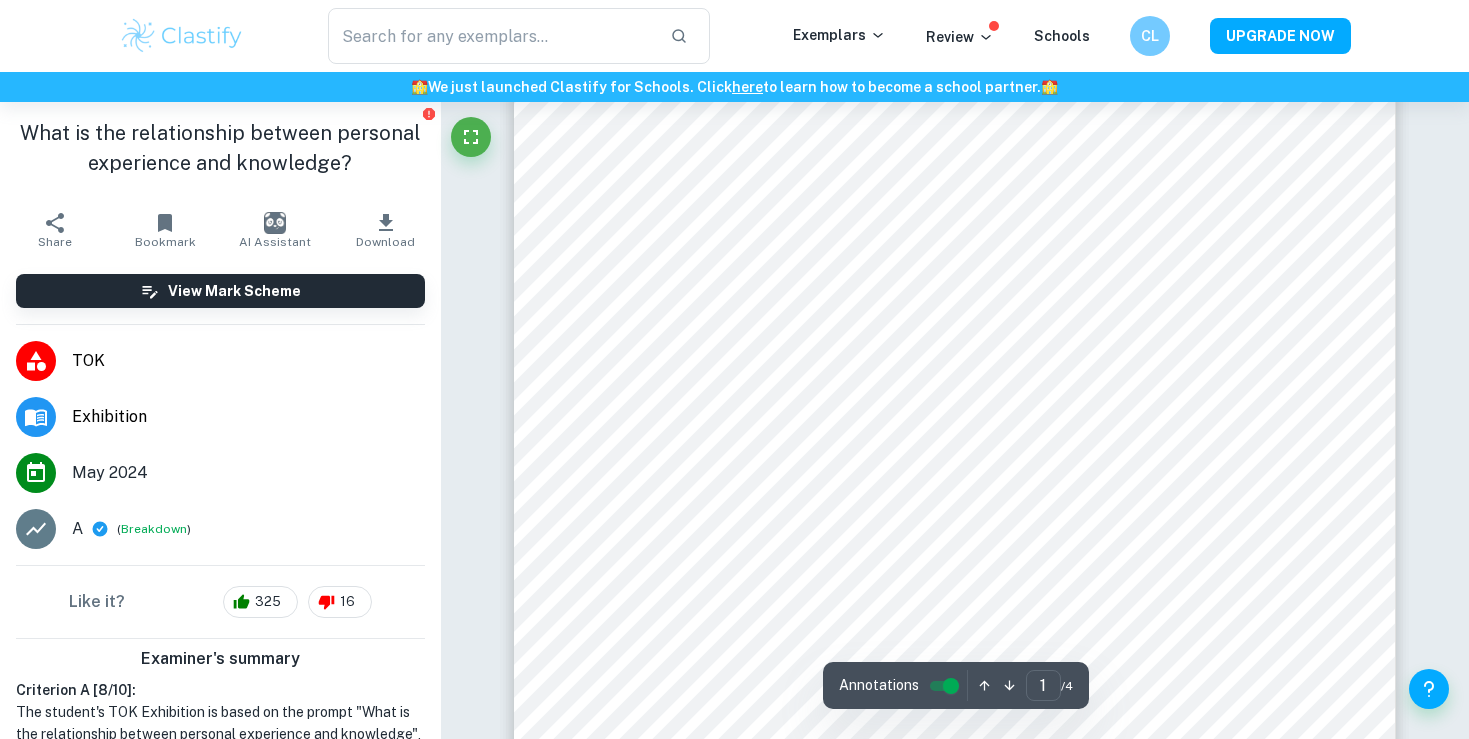 scroll, scrollTop: 468, scrollLeft: 0, axis: vertical 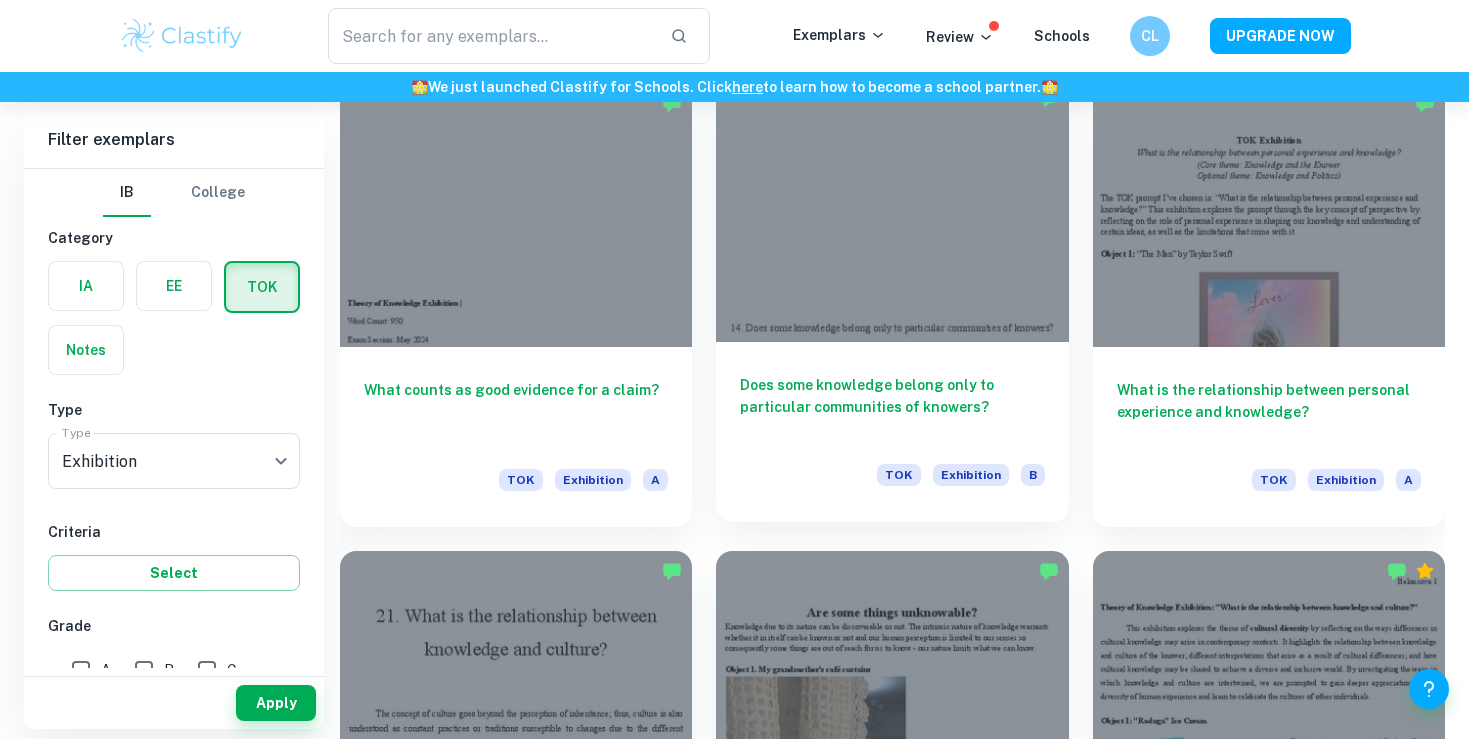 click at bounding box center [892, 210] 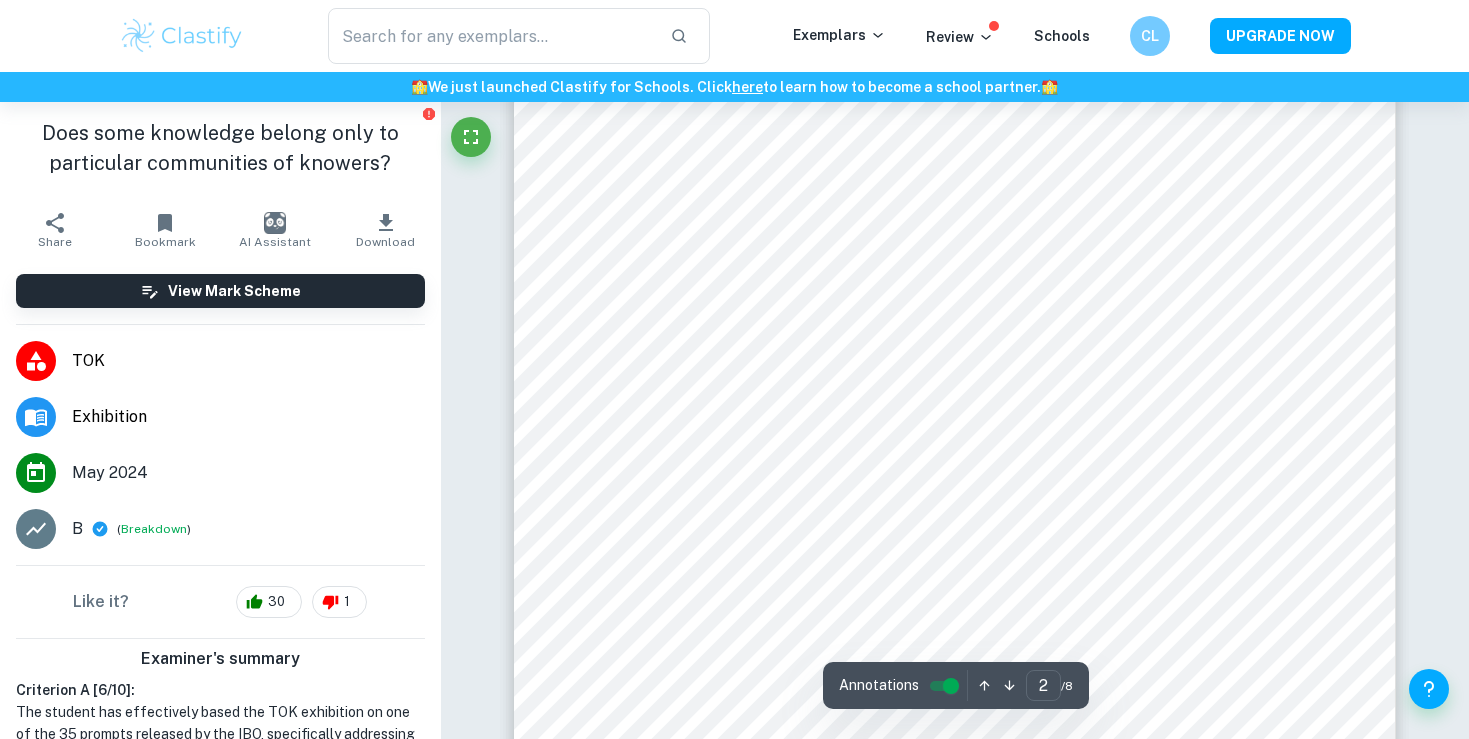 scroll, scrollTop: 2066, scrollLeft: 0, axis: vertical 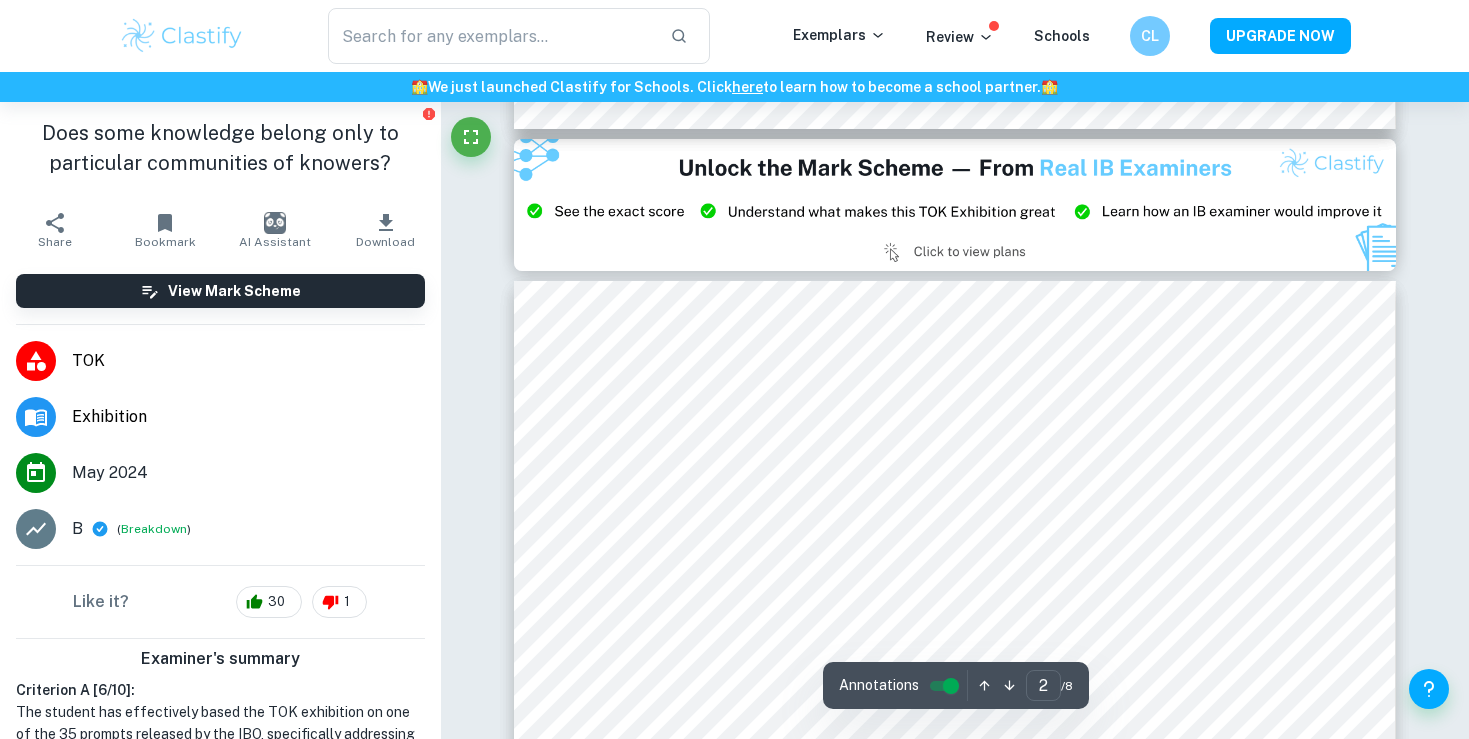 type on "3" 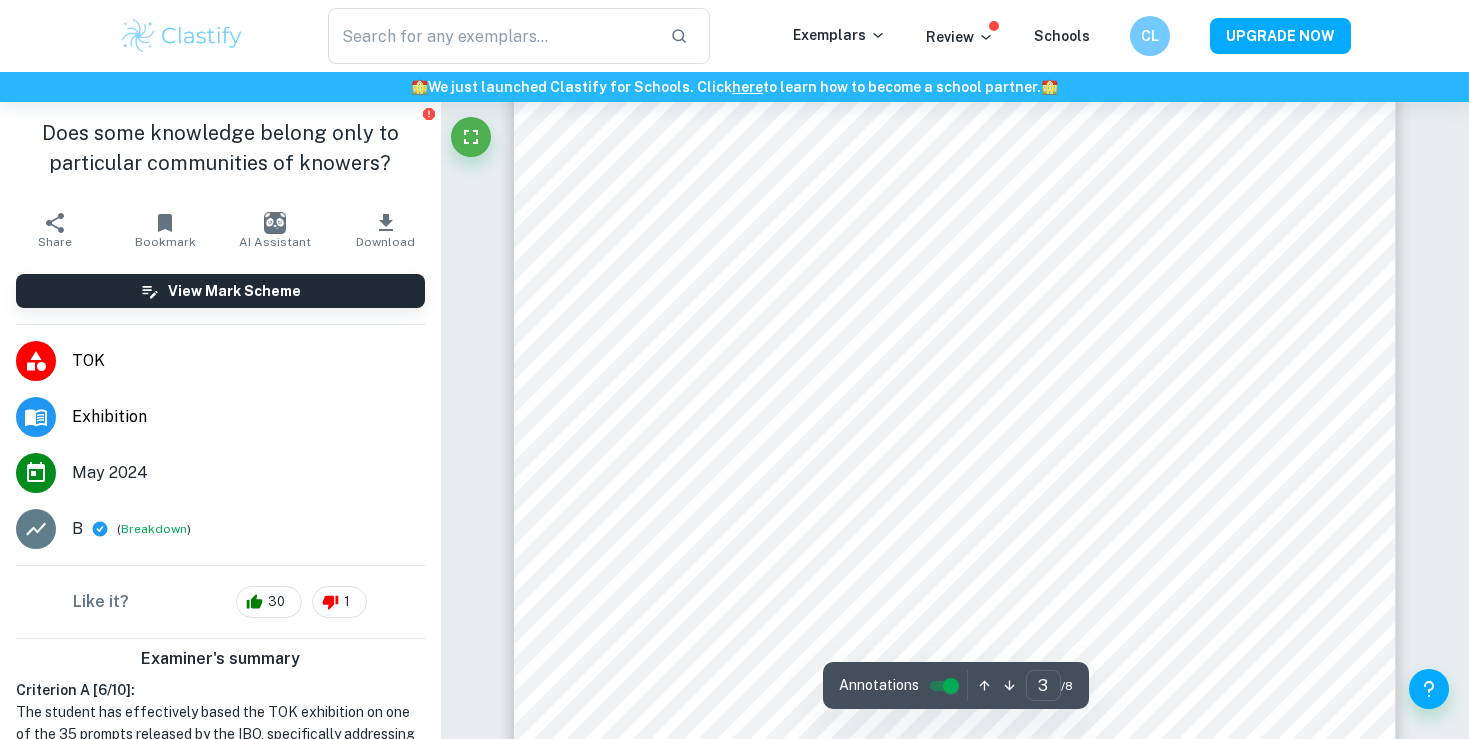 scroll, scrollTop: 2789, scrollLeft: 0, axis: vertical 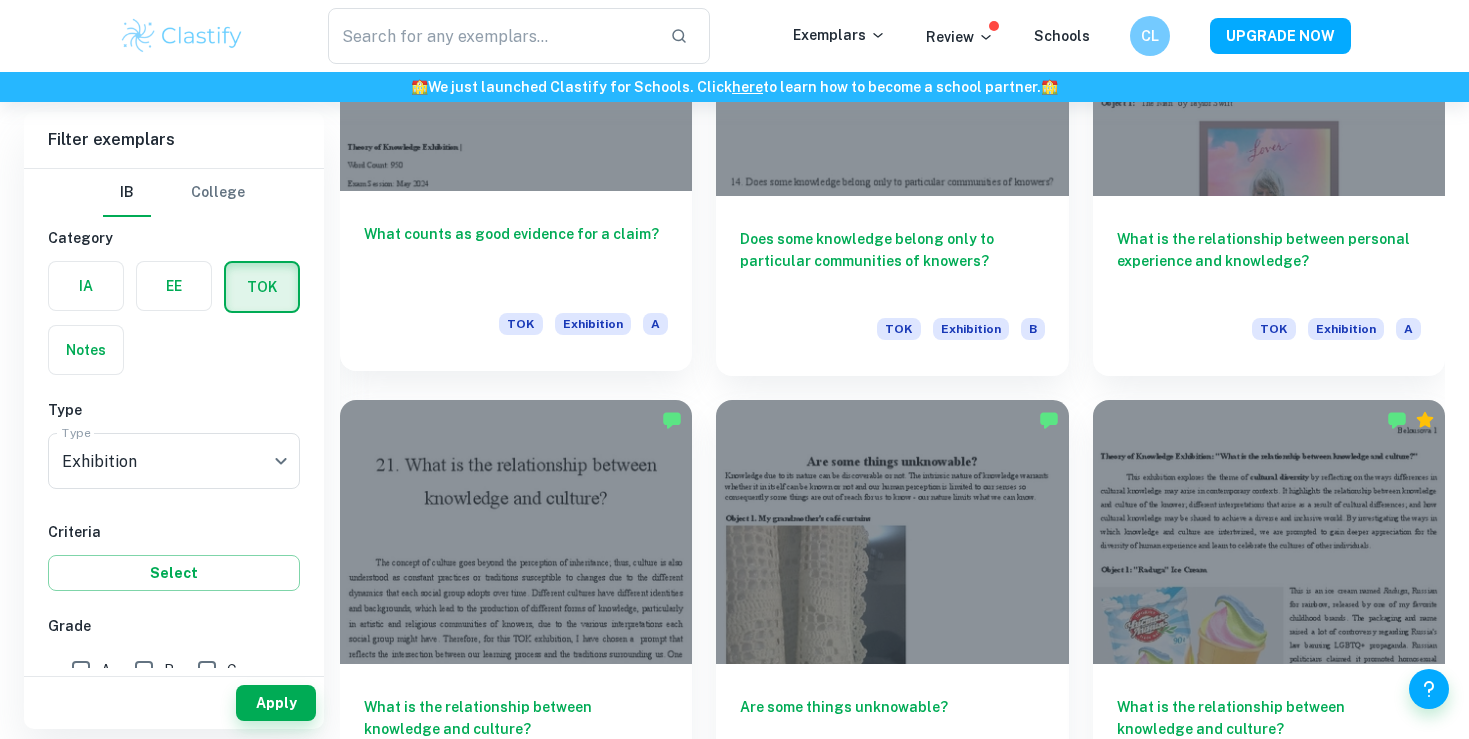 click on "What counts as good evidence for a claim? TOK Exhibition A" at bounding box center (516, 281) 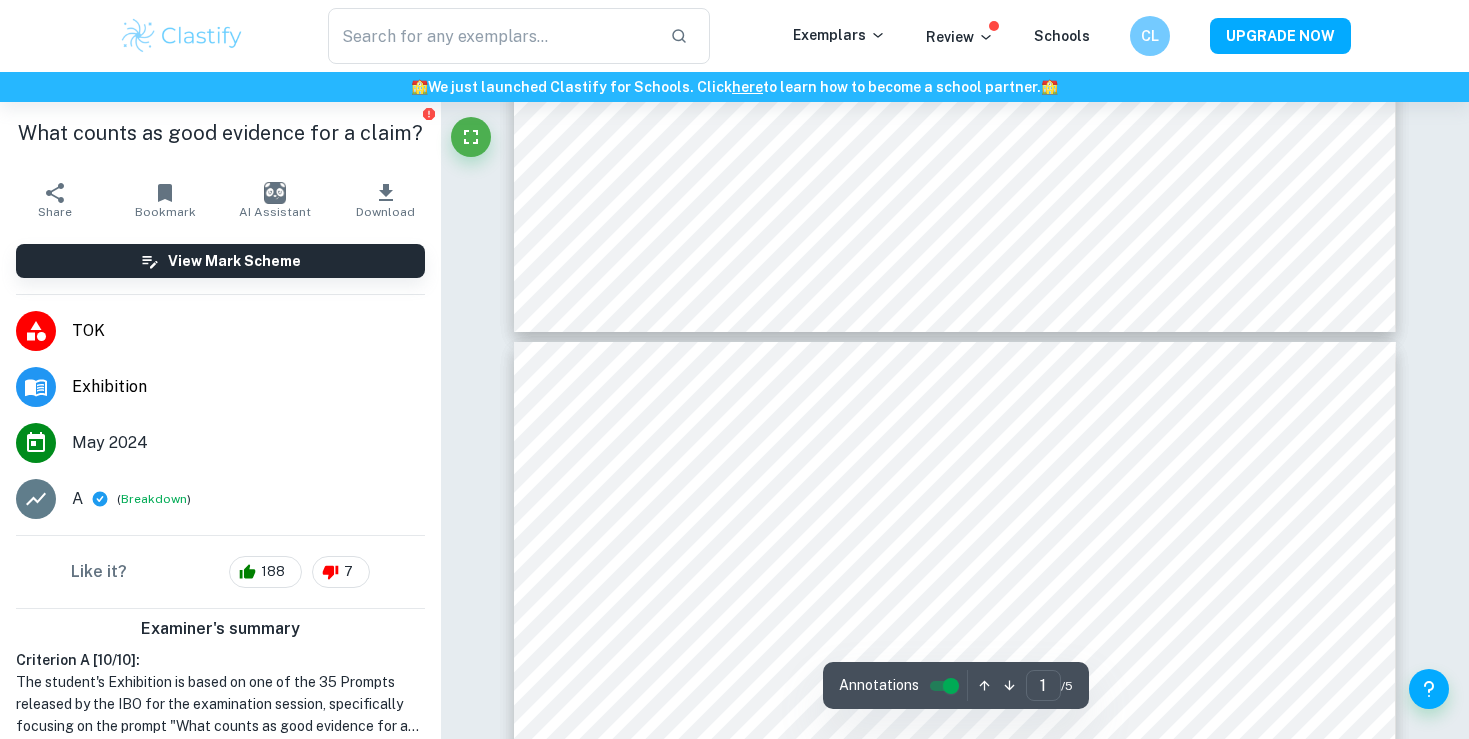 type on "2" 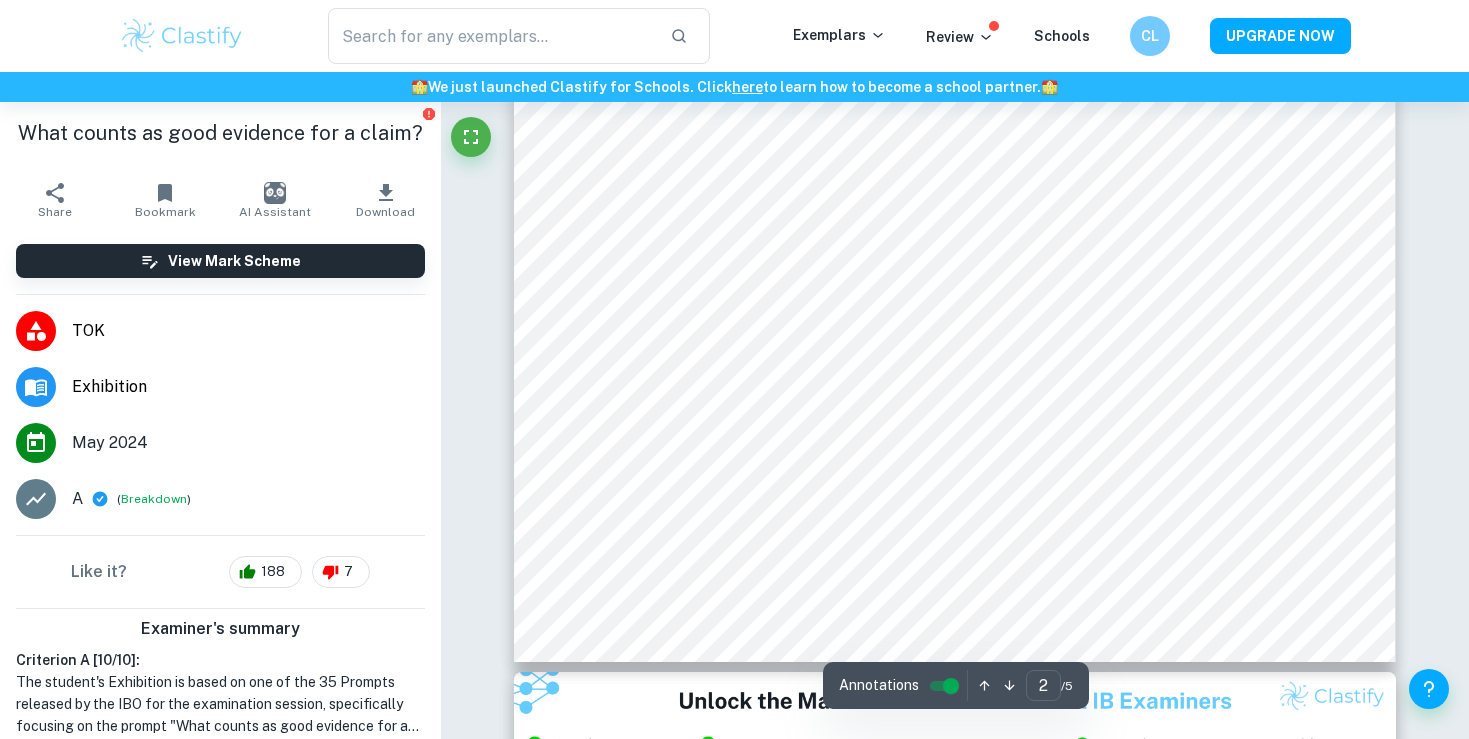 scroll, scrollTop: 1992, scrollLeft: 0, axis: vertical 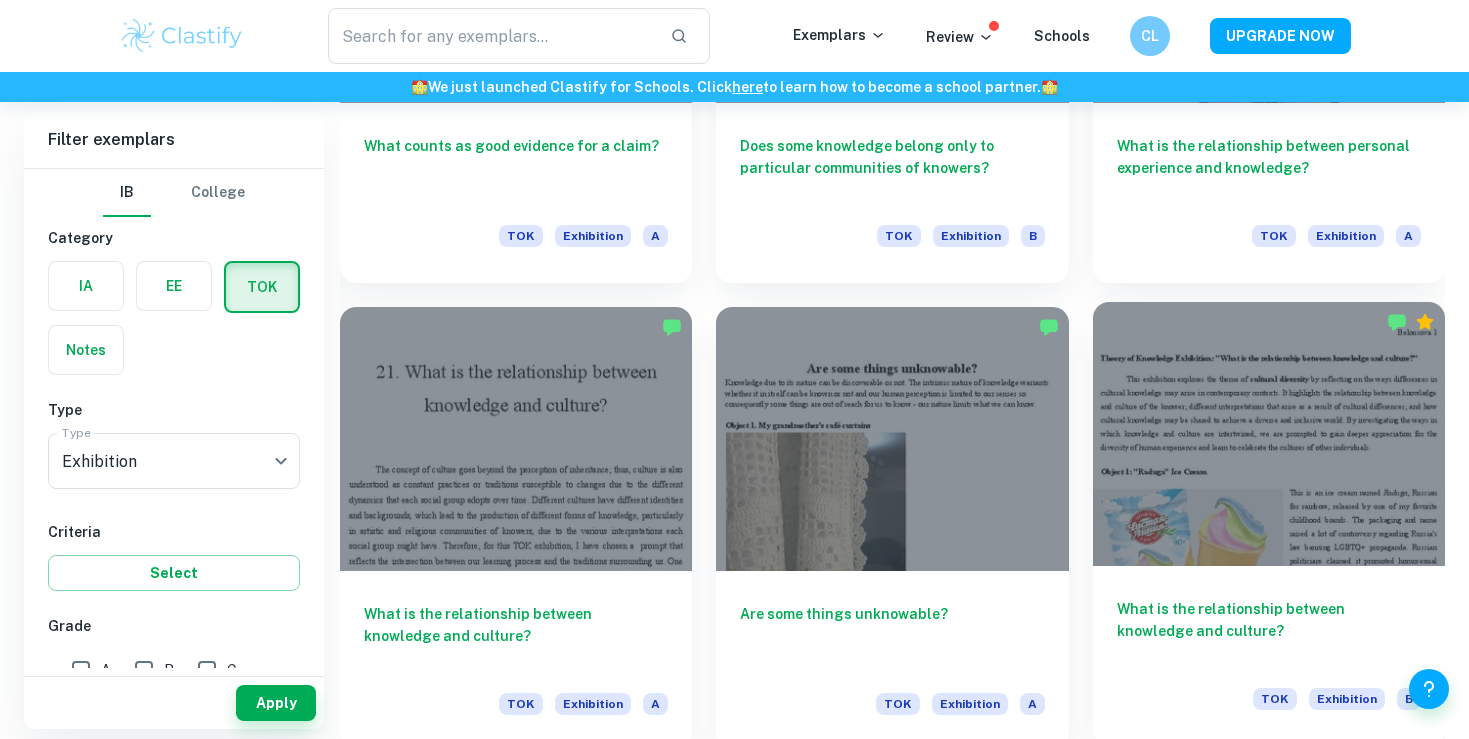 click at bounding box center [1269, 434] 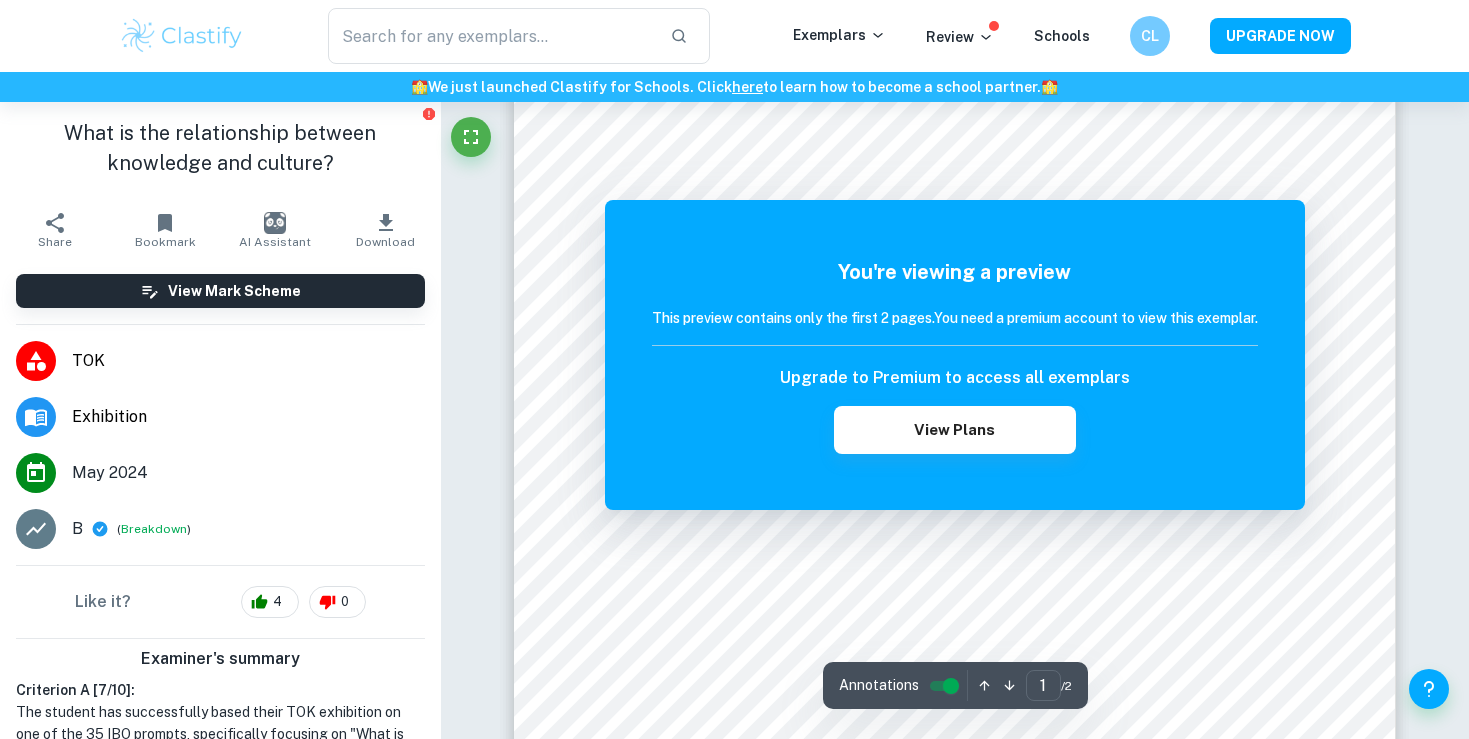 scroll, scrollTop: 419, scrollLeft: 0, axis: vertical 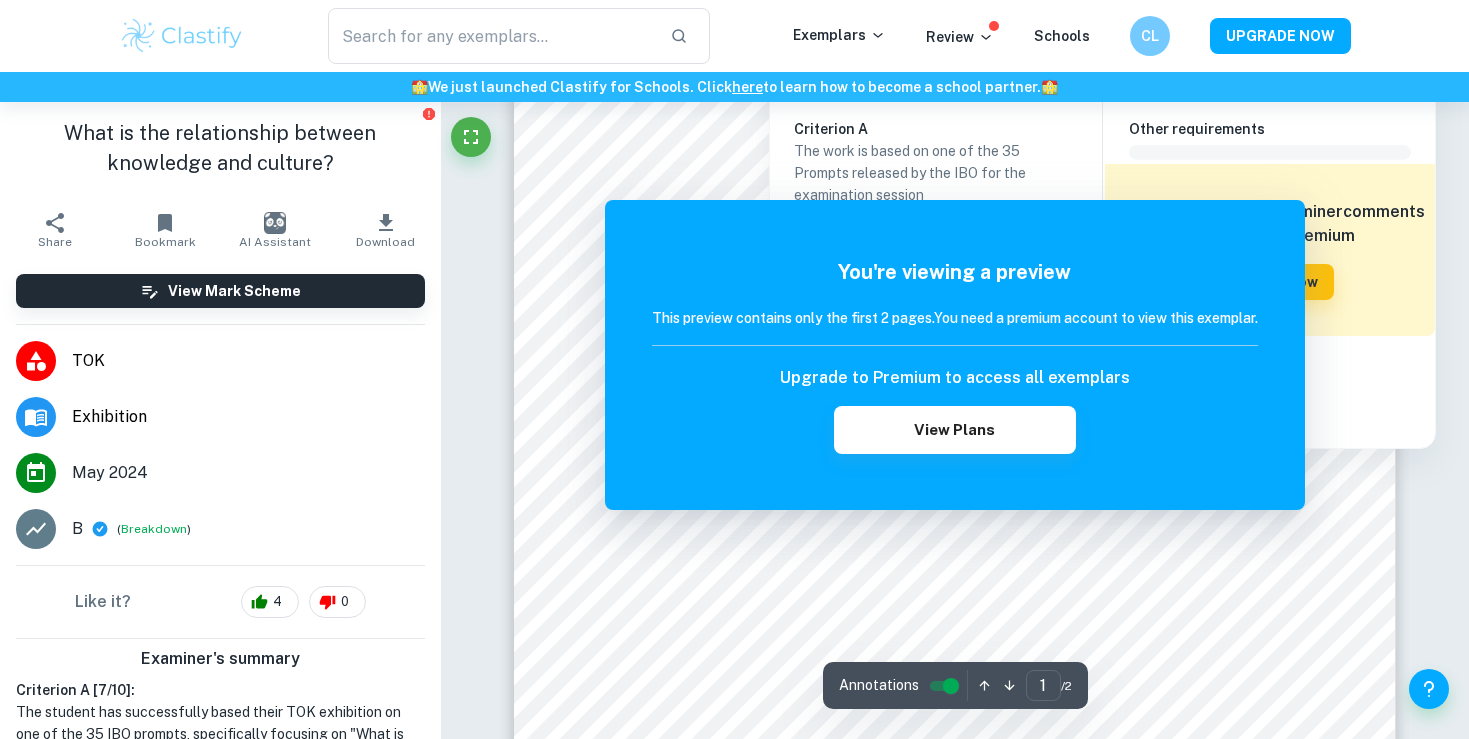 click on "Correct Criterion A The work is based on one of the 35 Prompts released by the IBO for the examination session Comment The student has based the TOK exhibition on one of the 35 prompts released by the IBO which is "What is the relationship between knowledge and culture?" Written by Dan Ask Clai Correct Other requirements Comment Unlock access to all  examiner  comments with Clastify Premium Upgrade Now   Correct Criterion A The Exhibition clearly identifies 3 objects, all linked to the chosen prompt Comment The student has clearly identified three objects in their TOK Exhibition with labels which are the “Raduga” Ice Cream, an Acupuncture clinic, and Khinkali Dumplings. Written by Dan Ask Clai Correct Criterion A The Exhibition clearly identifies 3 objects, all linked to the chosen prompt Comment The student has clearly identified three objects in their TOK Exhibition with labels which are the “Raduga” Ice Cream, an Acupuncture clinic, and Khinkali Dumplings. Written by Dan Ask Clai Correct Comment" at bounding box center (955, 1130) 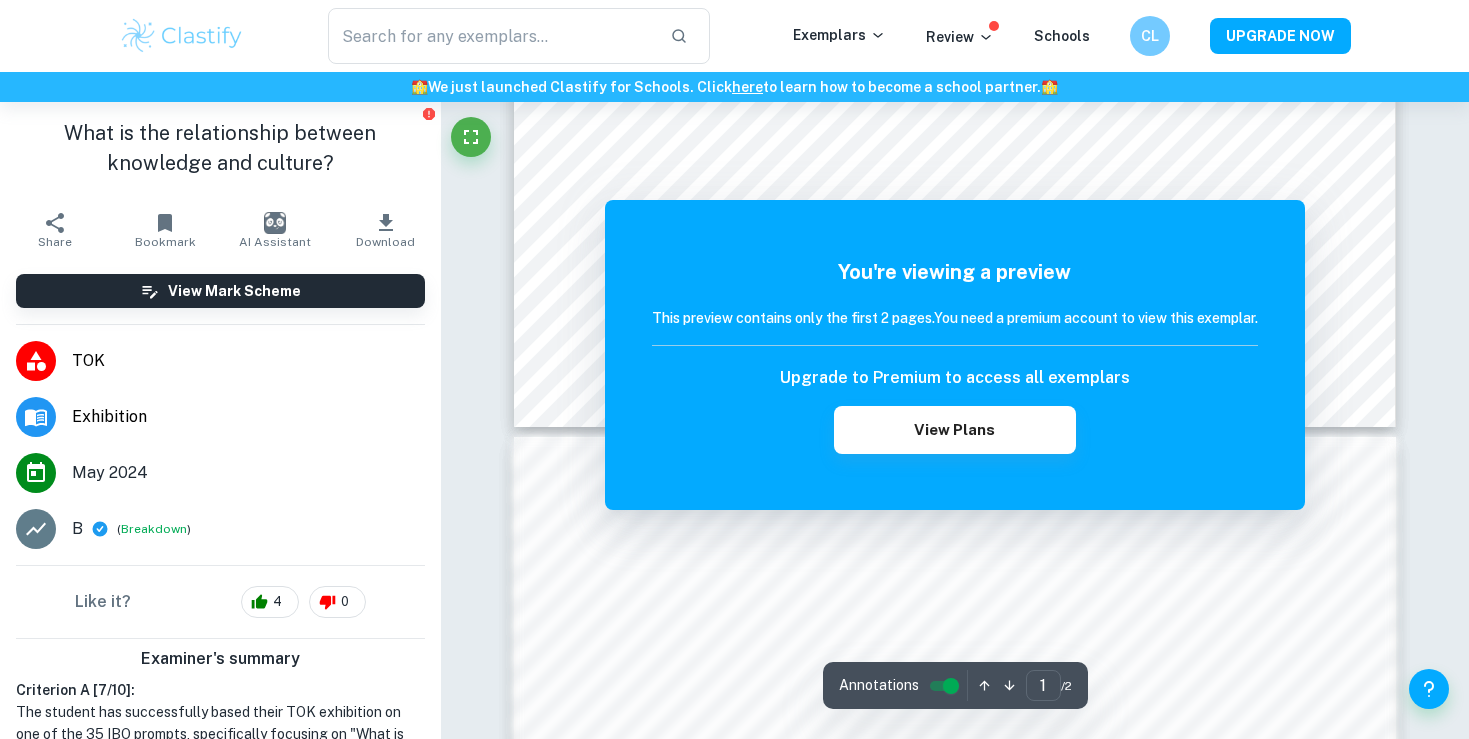 scroll, scrollTop: 840, scrollLeft: 0, axis: vertical 